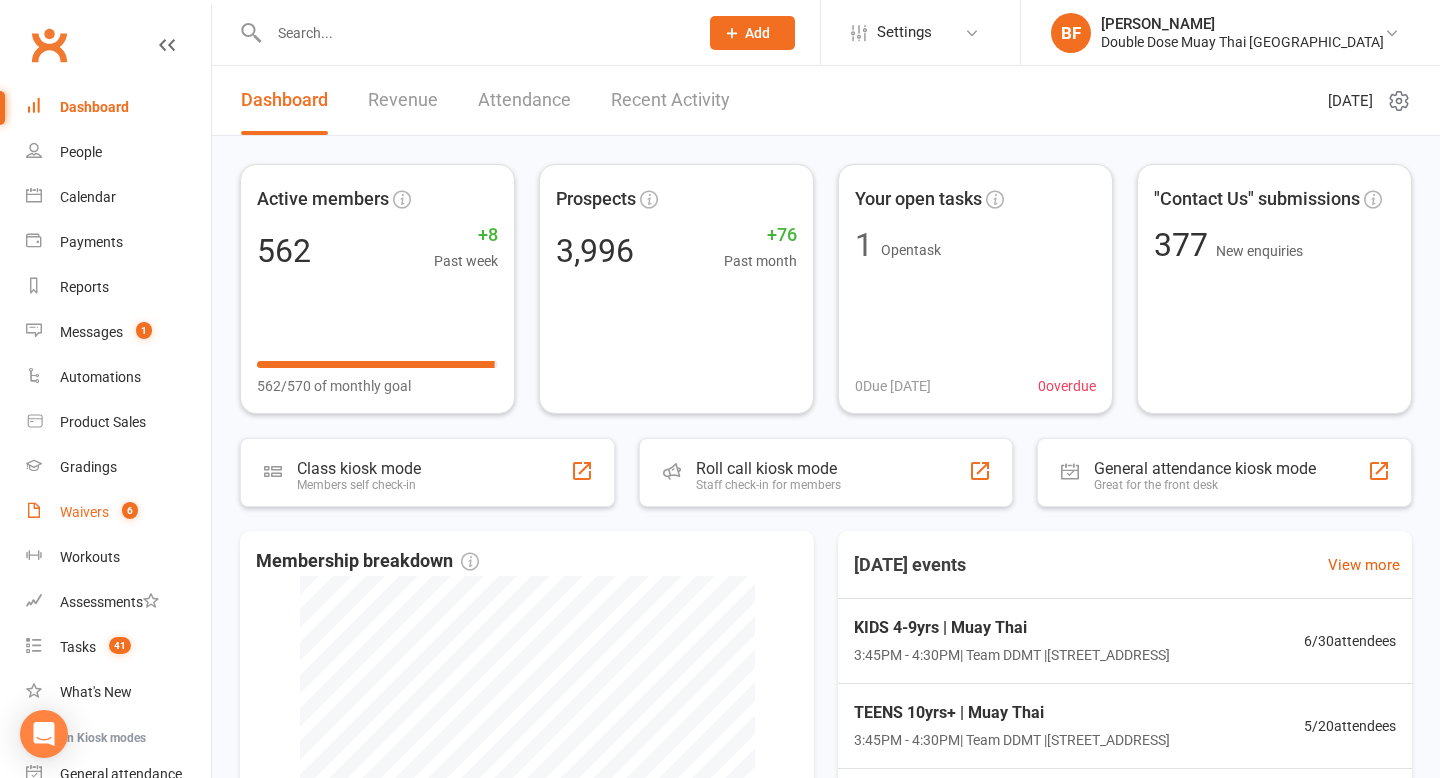scroll, scrollTop: 0, scrollLeft: 0, axis: both 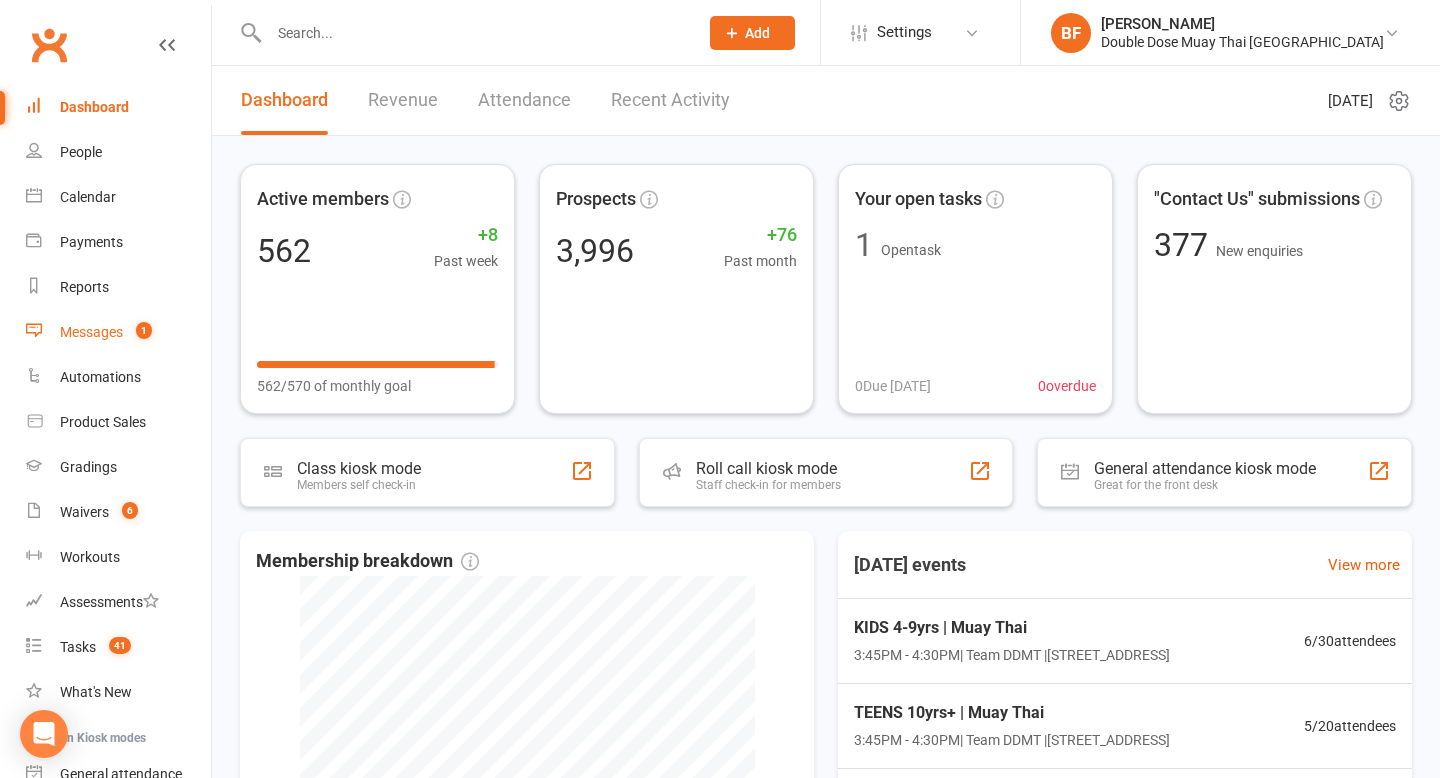 click on "Messages" at bounding box center [91, 332] 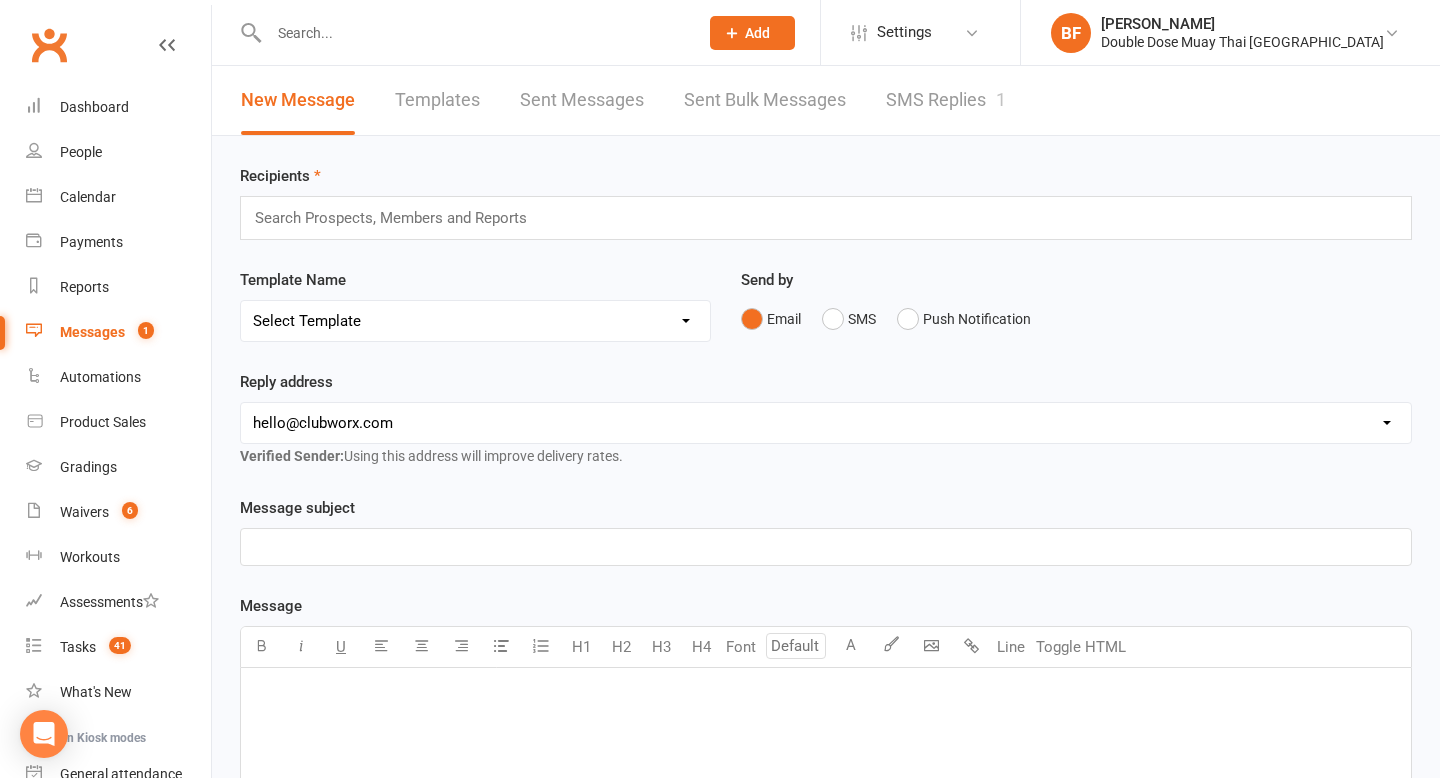 click on "Settings Membership Plans Event Templates Appointment Types Website Image Library Customize Contacts Account Profile" at bounding box center [920, 32] 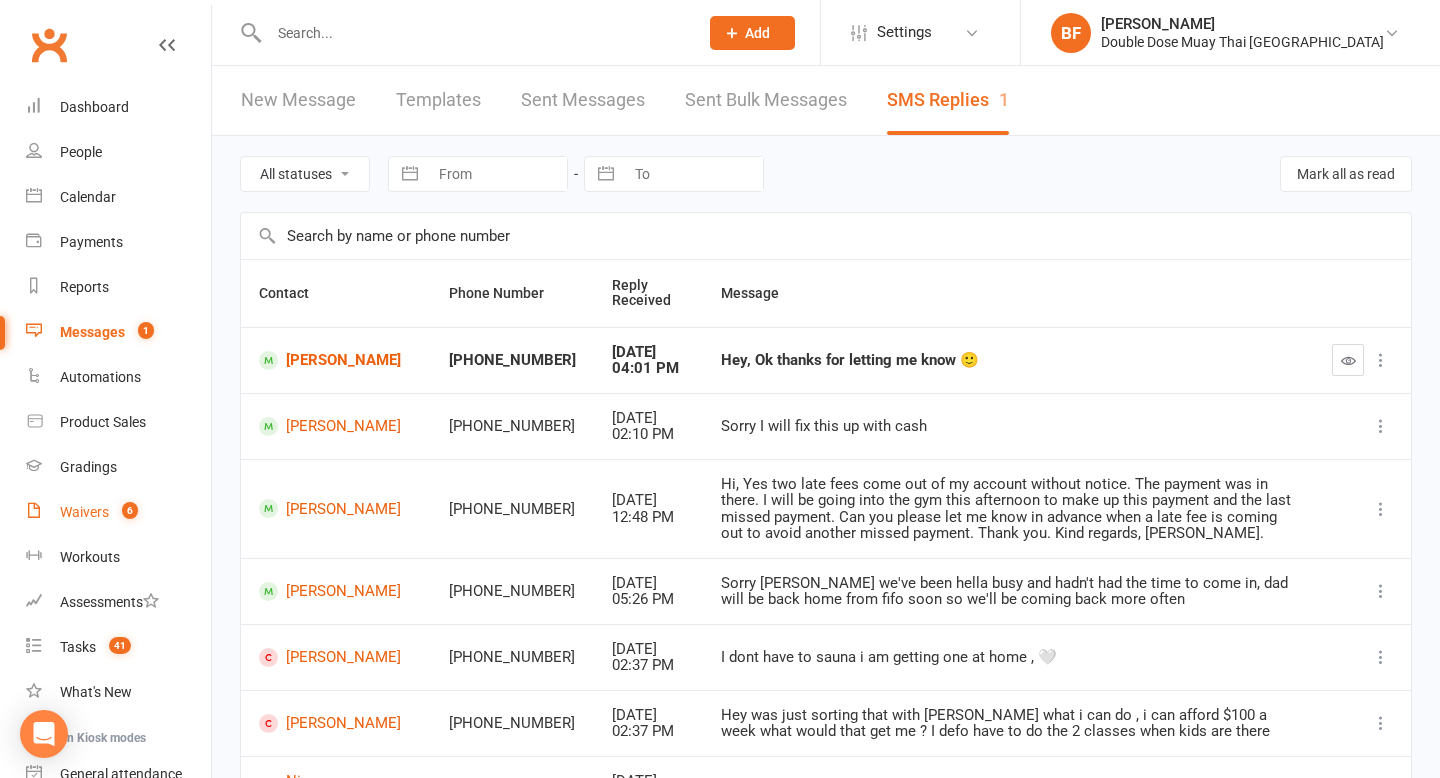click on "Waivers   6" at bounding box center (118, 512) 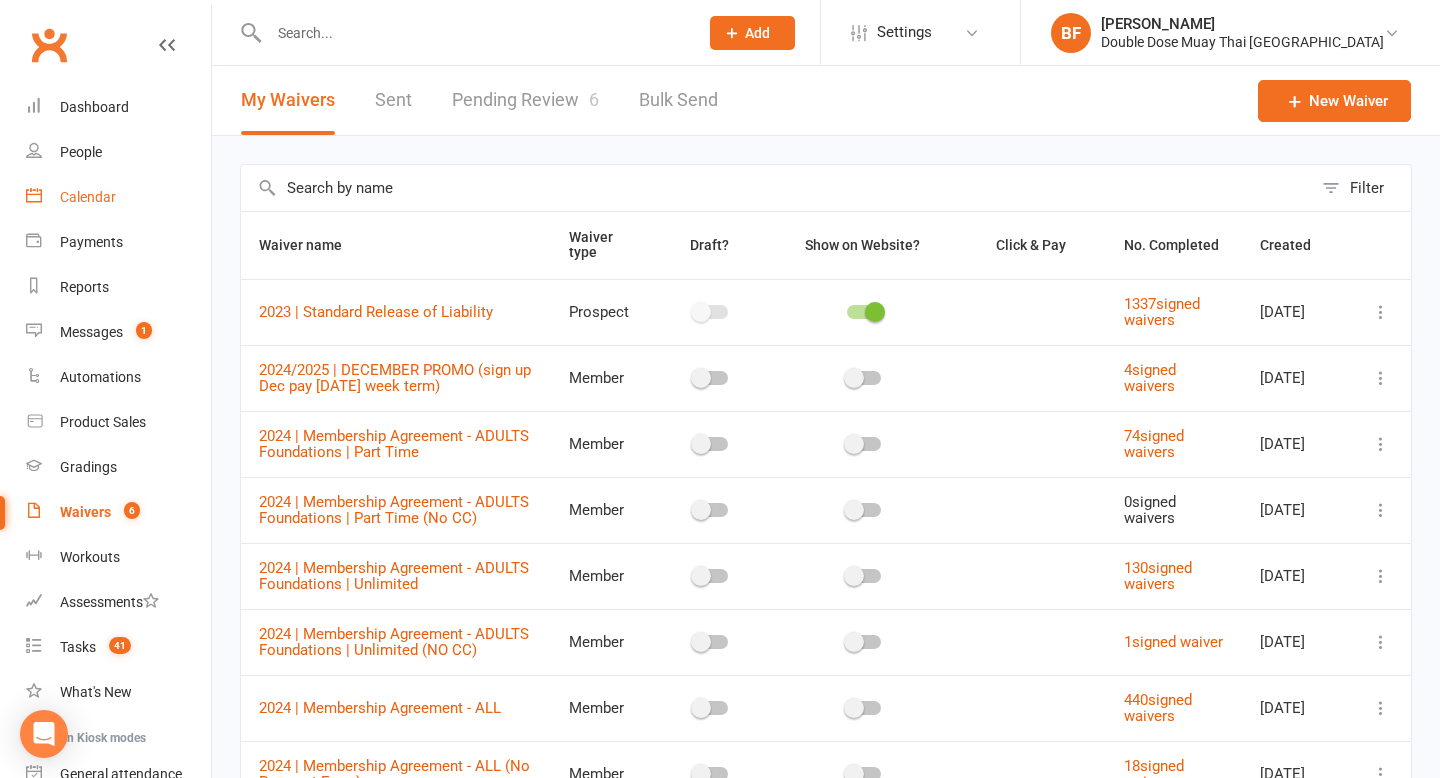 click on "Calendar" at bounding box center (88, 197) 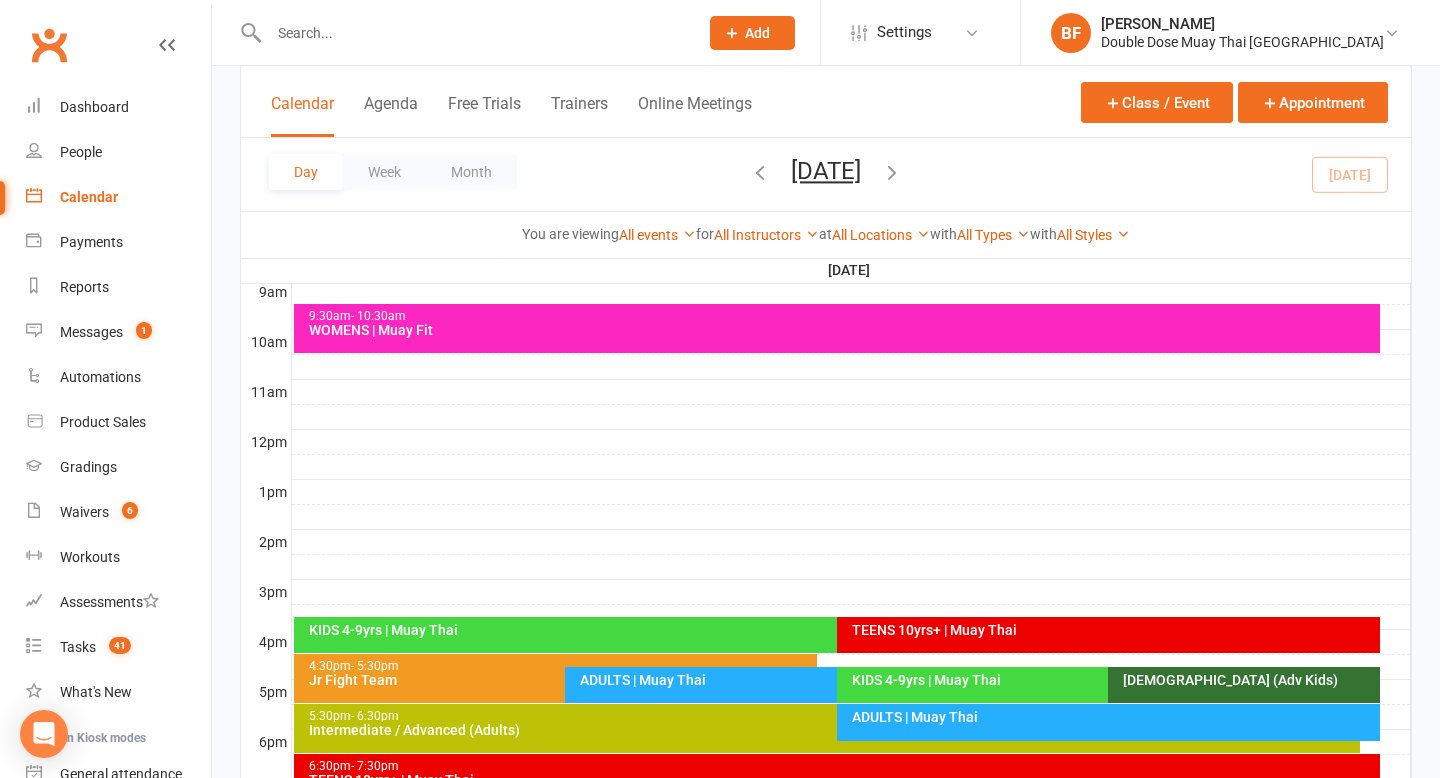 scroll, scrollTop: 842, scrollLeft: 0, axis: vertical 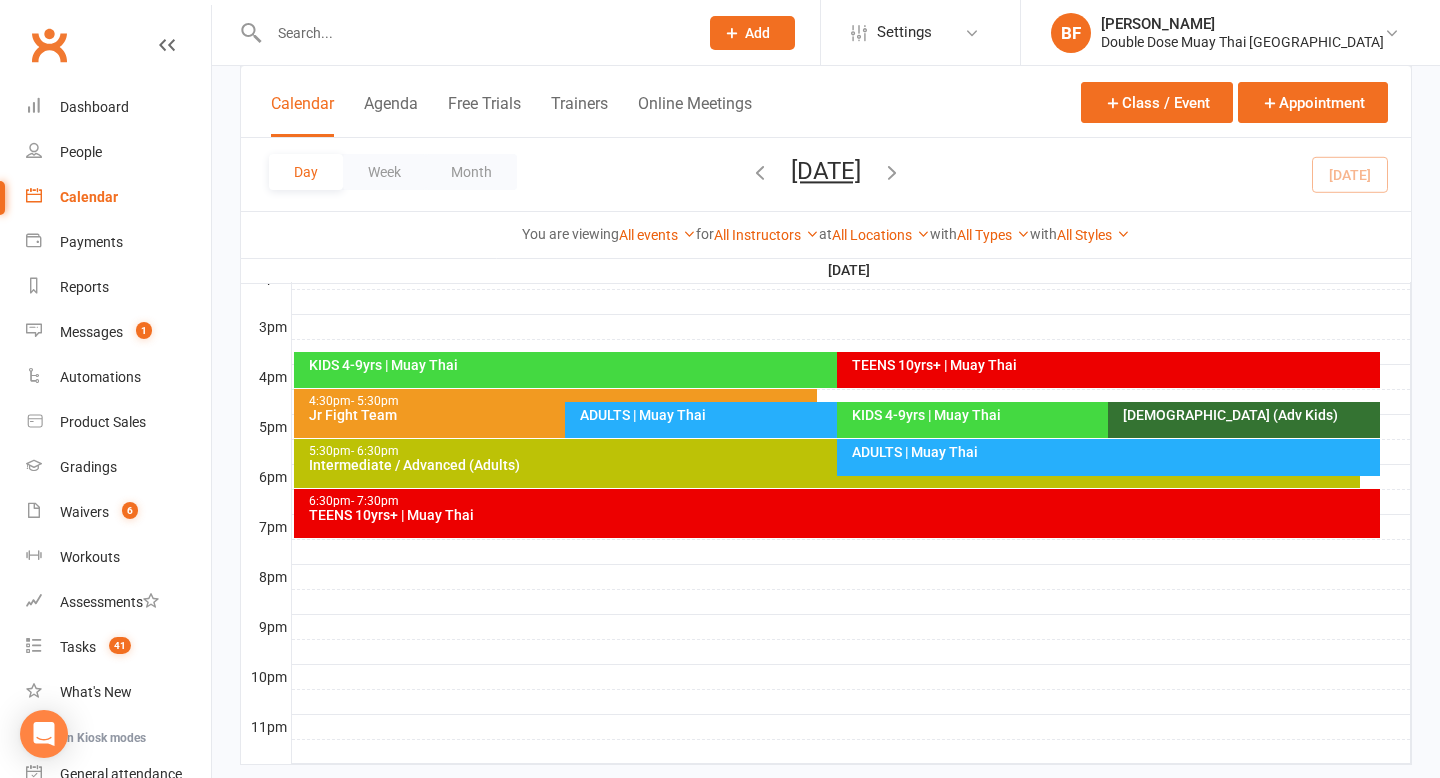 click on "ADULTS | Muay Thai" at bounding box center [1113, 452] 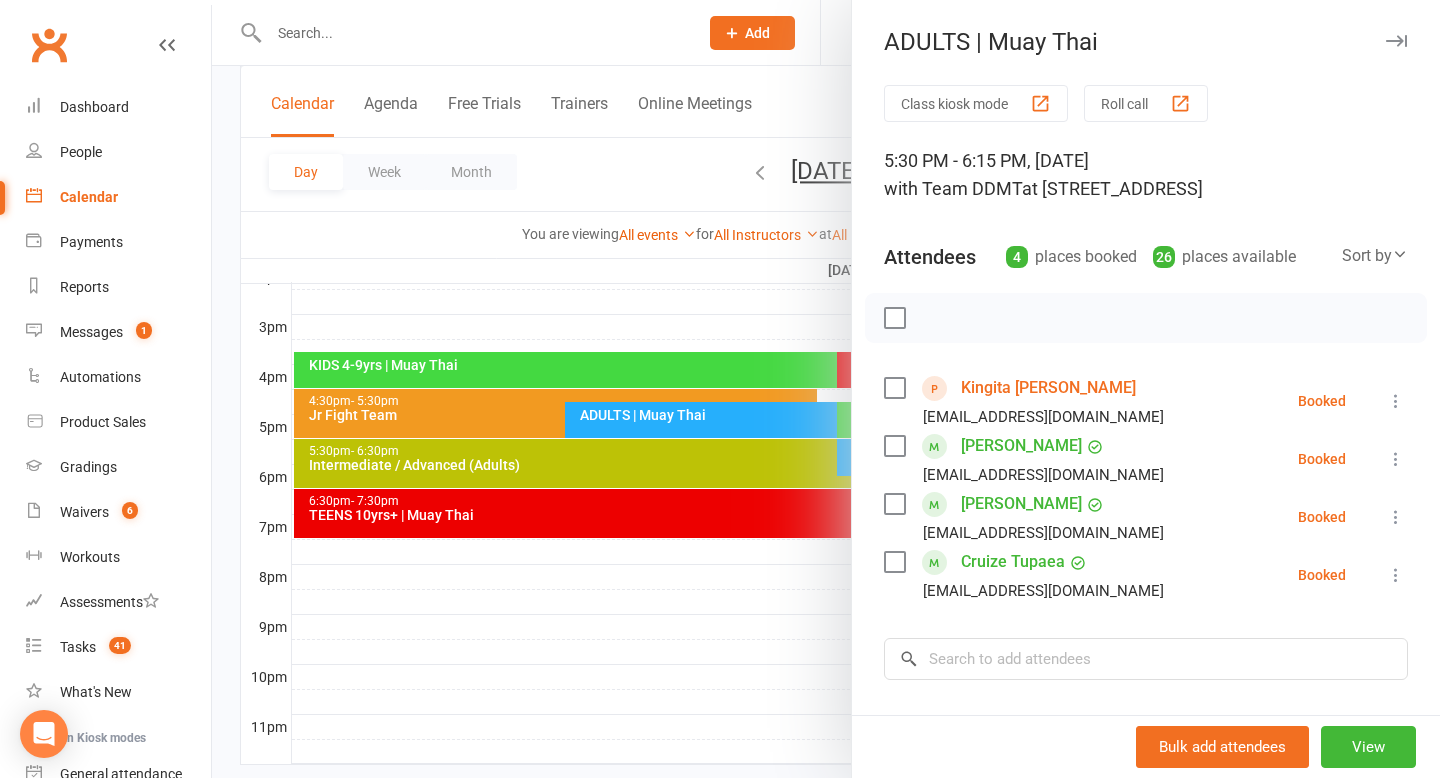 click at bounding box center (826, 389) 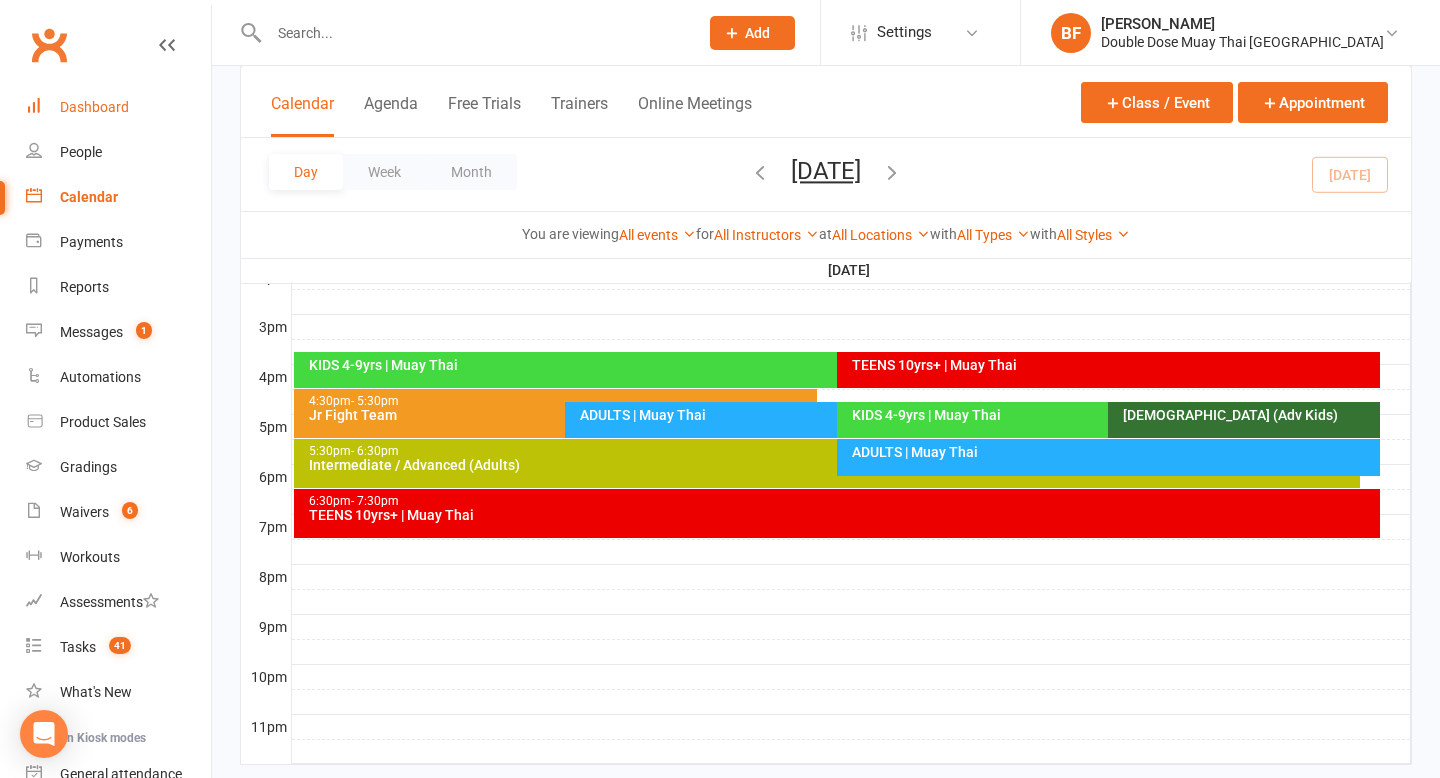 click on "Dashboard" at bounding box center [118, 107] 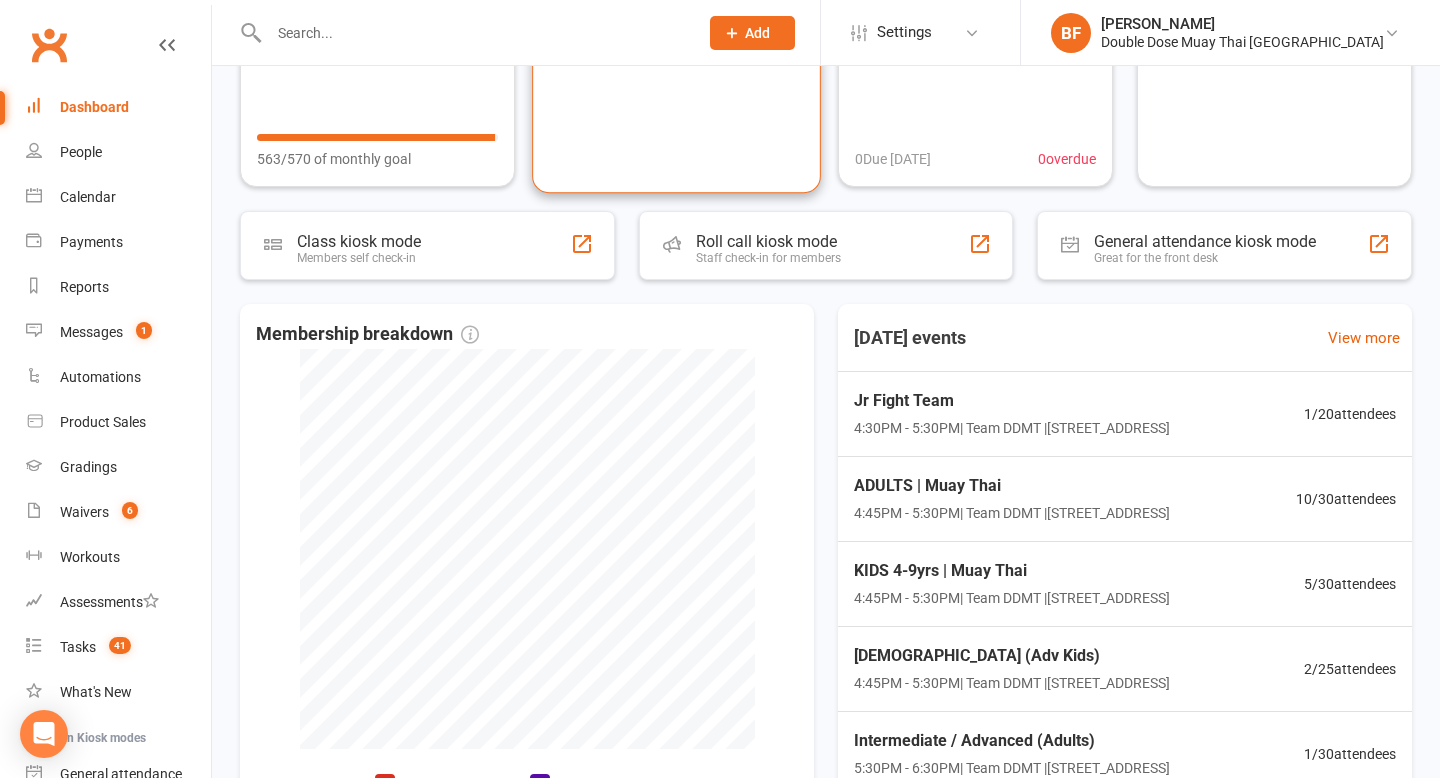 scroll, scrollTop: 433, scrollLeft: 0, axis: vertical 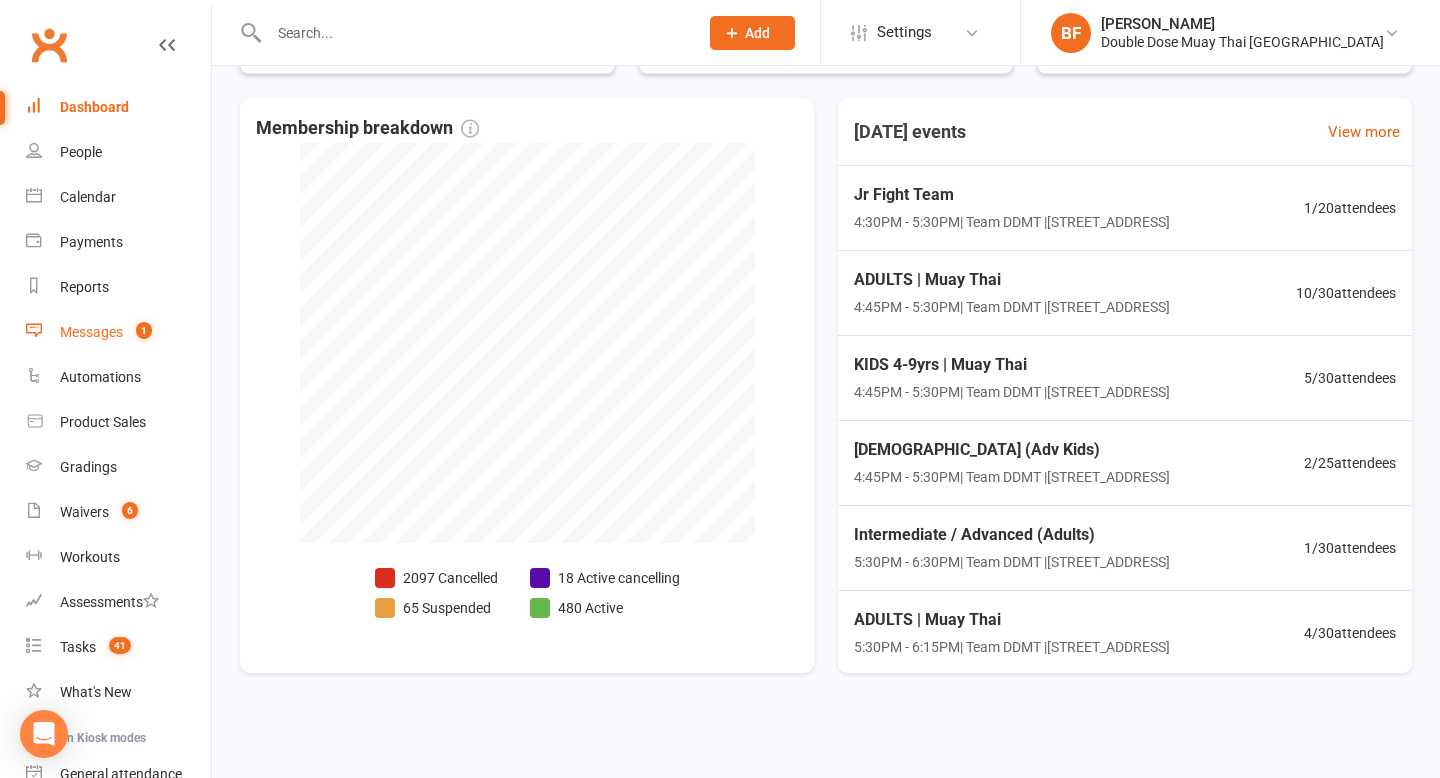 click on "Messages   1" at bounding box center (118, 332) 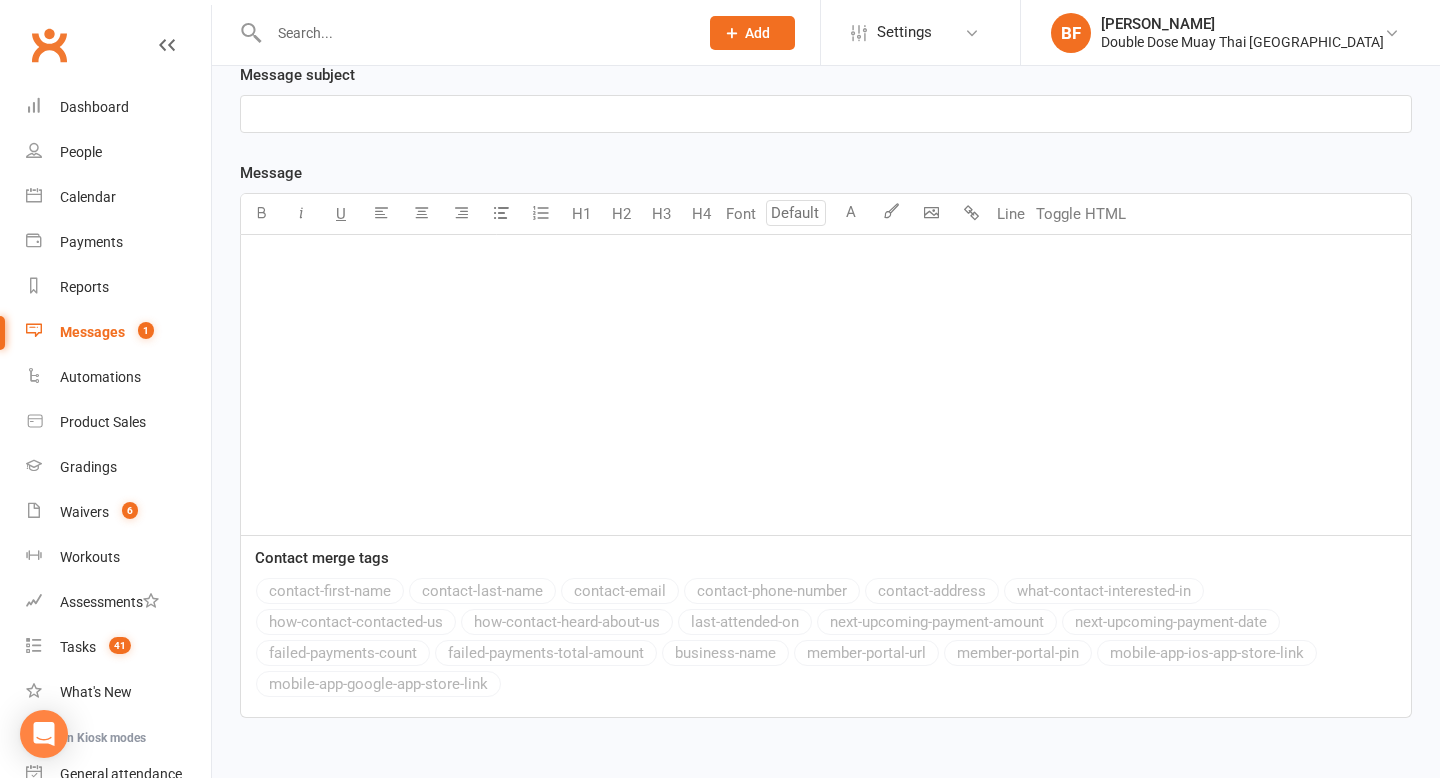 scroll, scrollTop: 0, scrollLeft: 0, axis: both 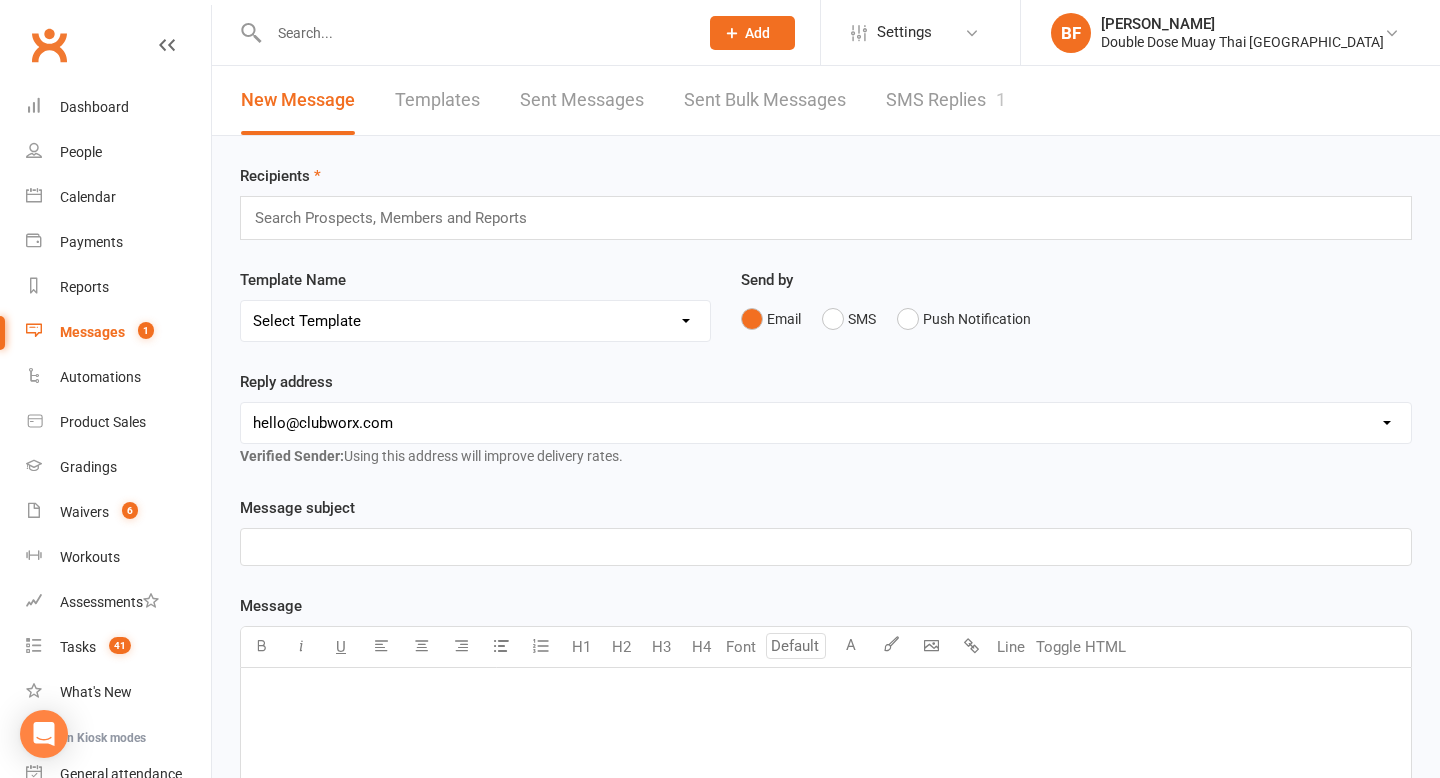 click on "SMS Replies  1" at bounding box center [946, 100] 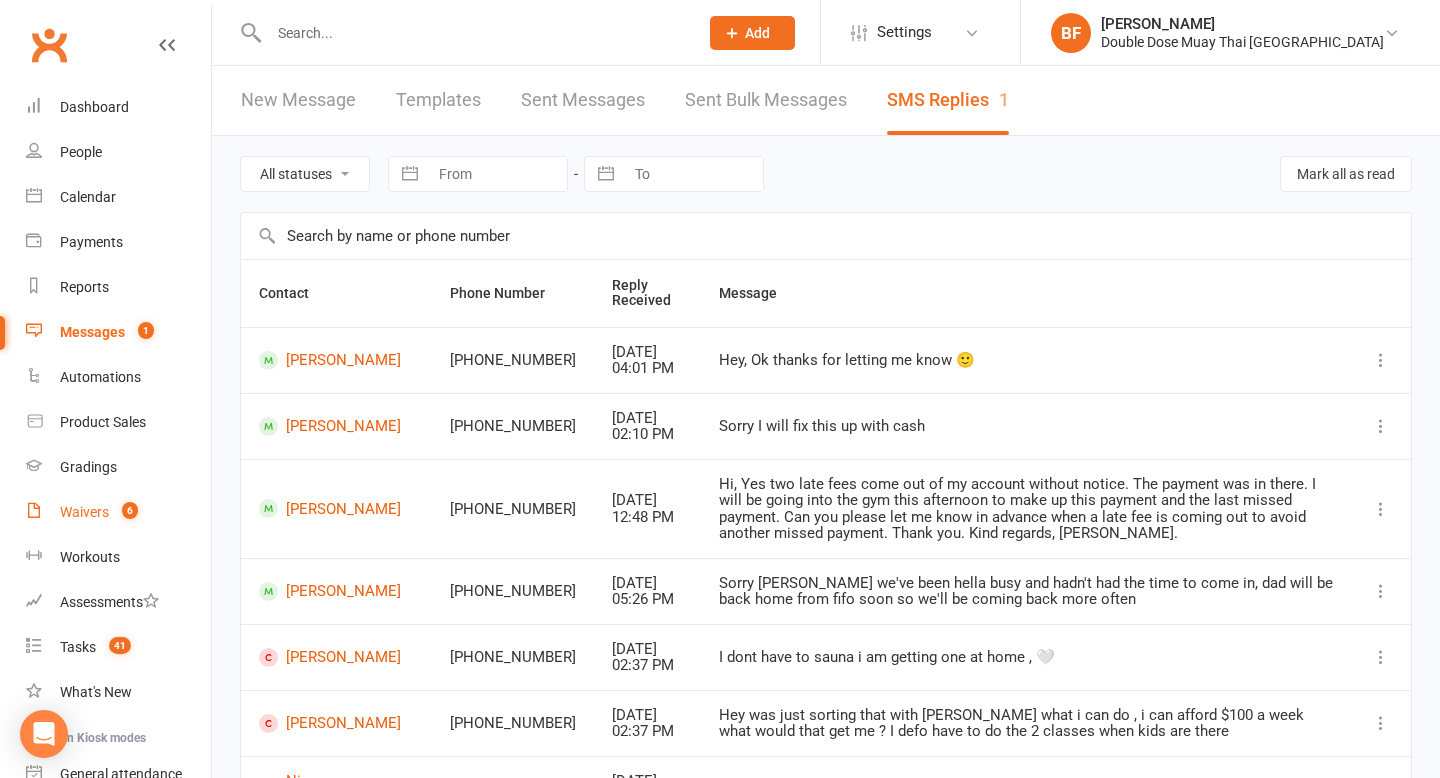 click on "6" at bounding box center [125, 512] 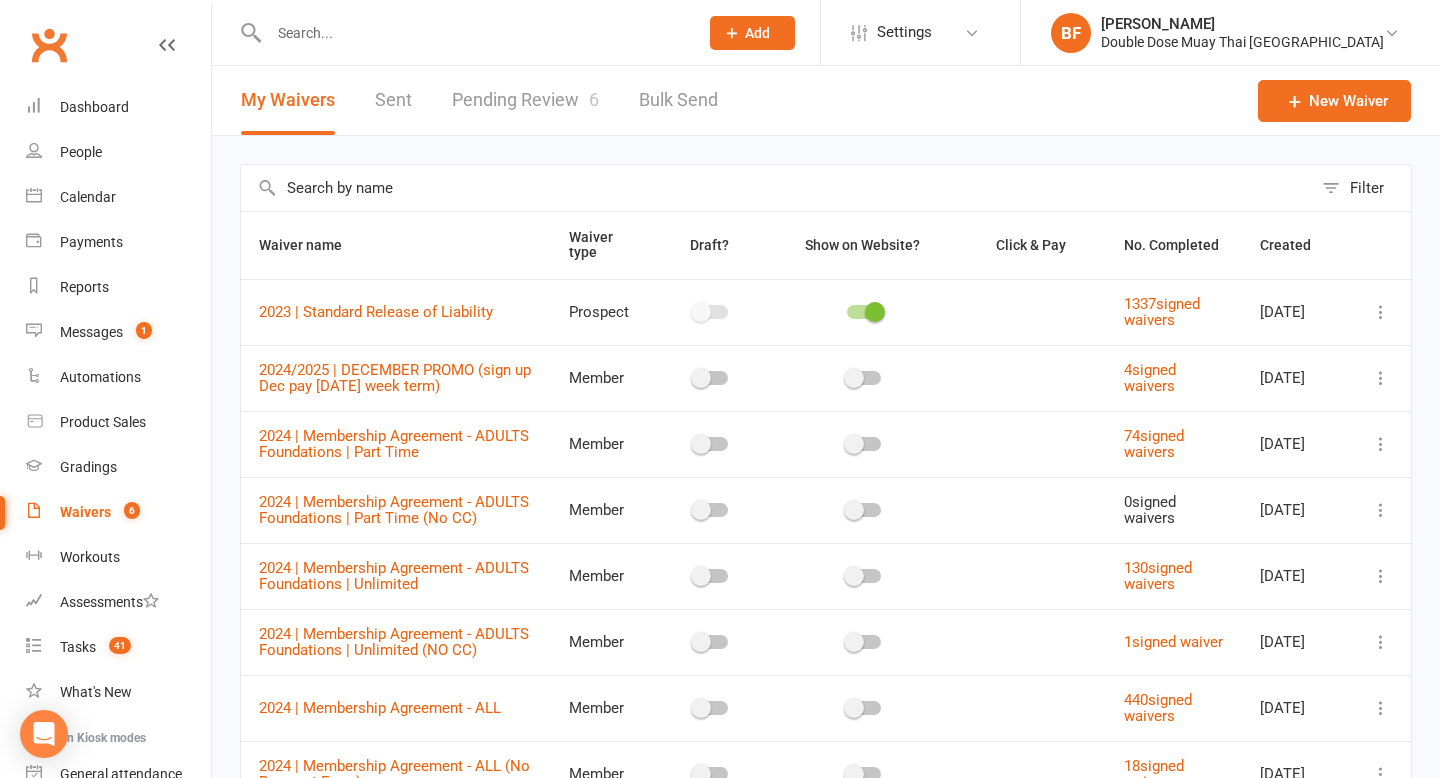 click on "Pending Review 6" at bounding box center (525, 100) 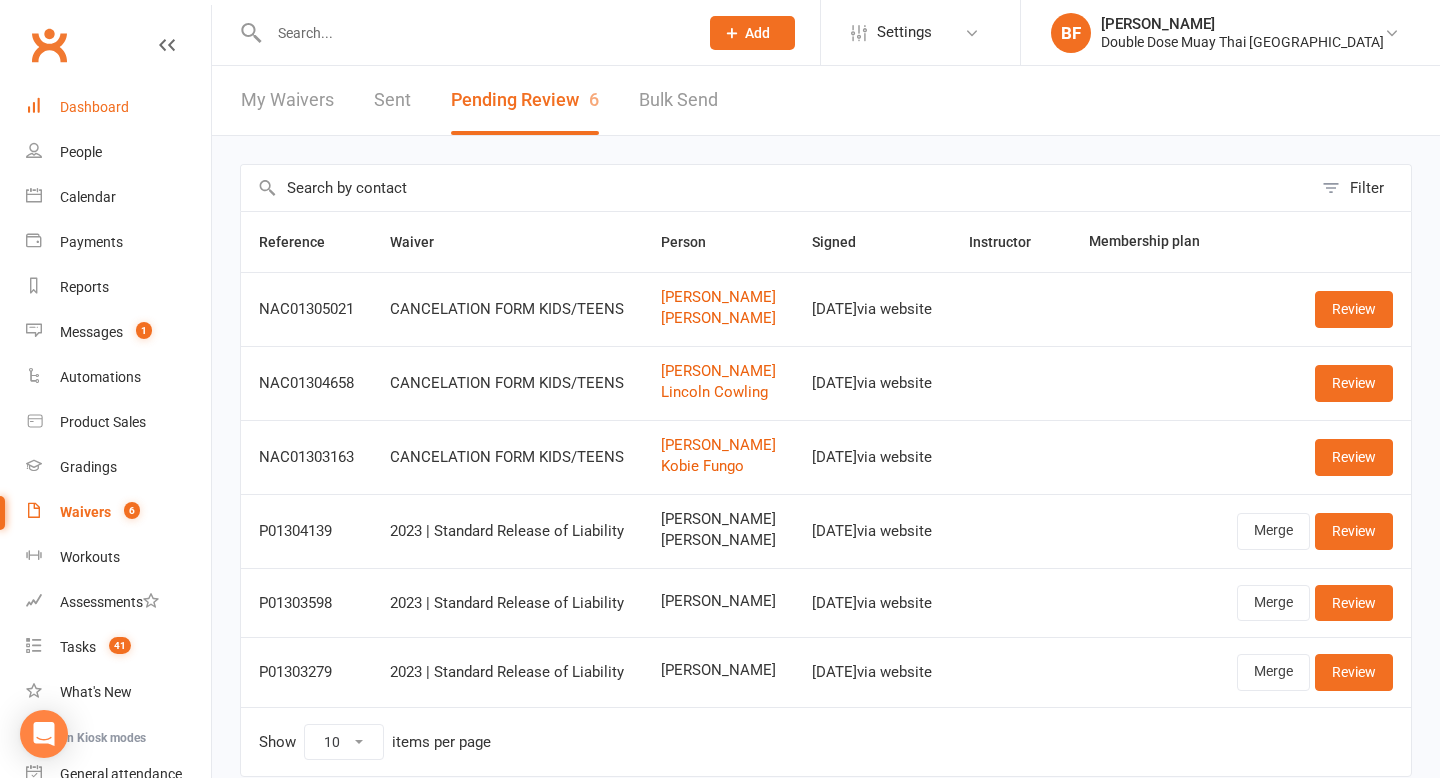 click on "Dashboard" at bounding box center [94, 107] 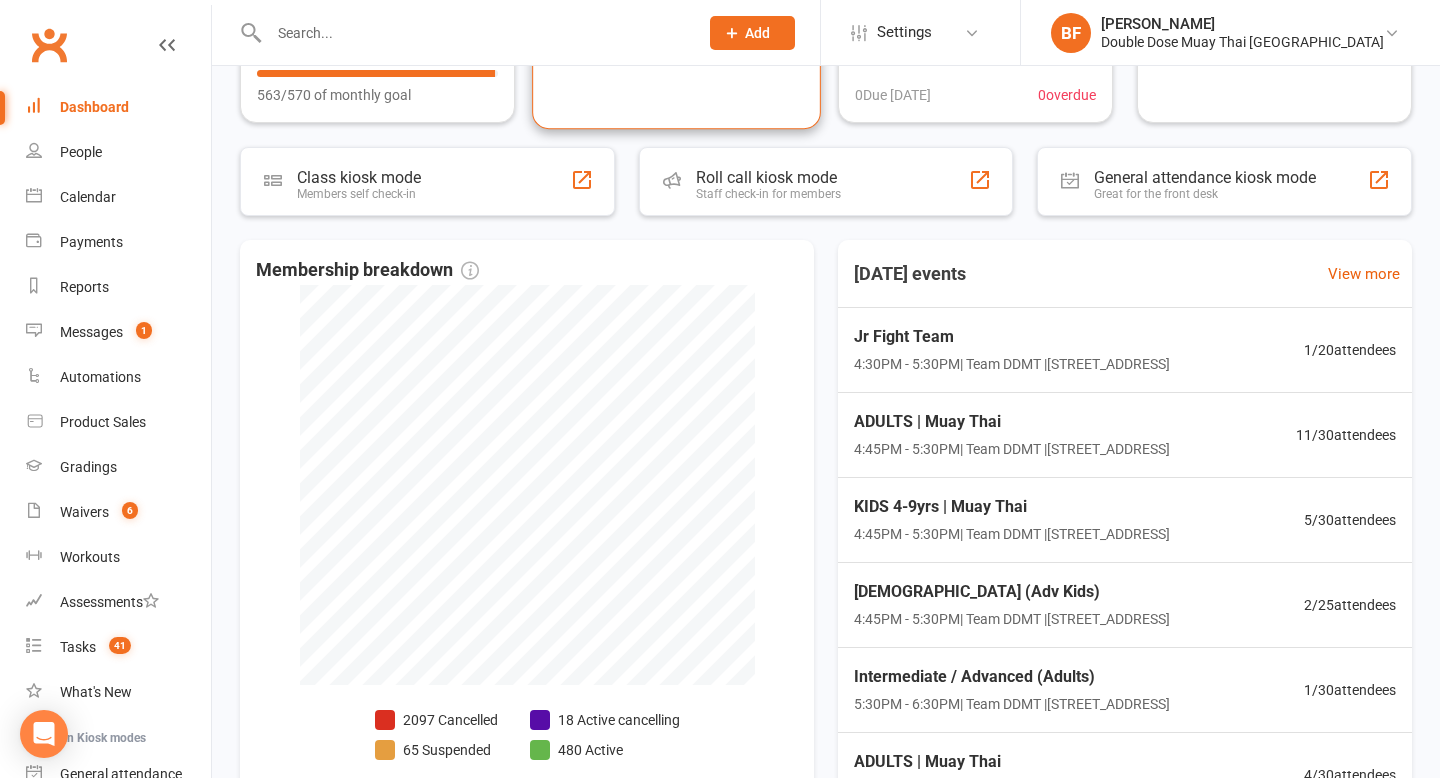 scroll, scrollTop: 433, scrollLeft: 0, axis: vertical 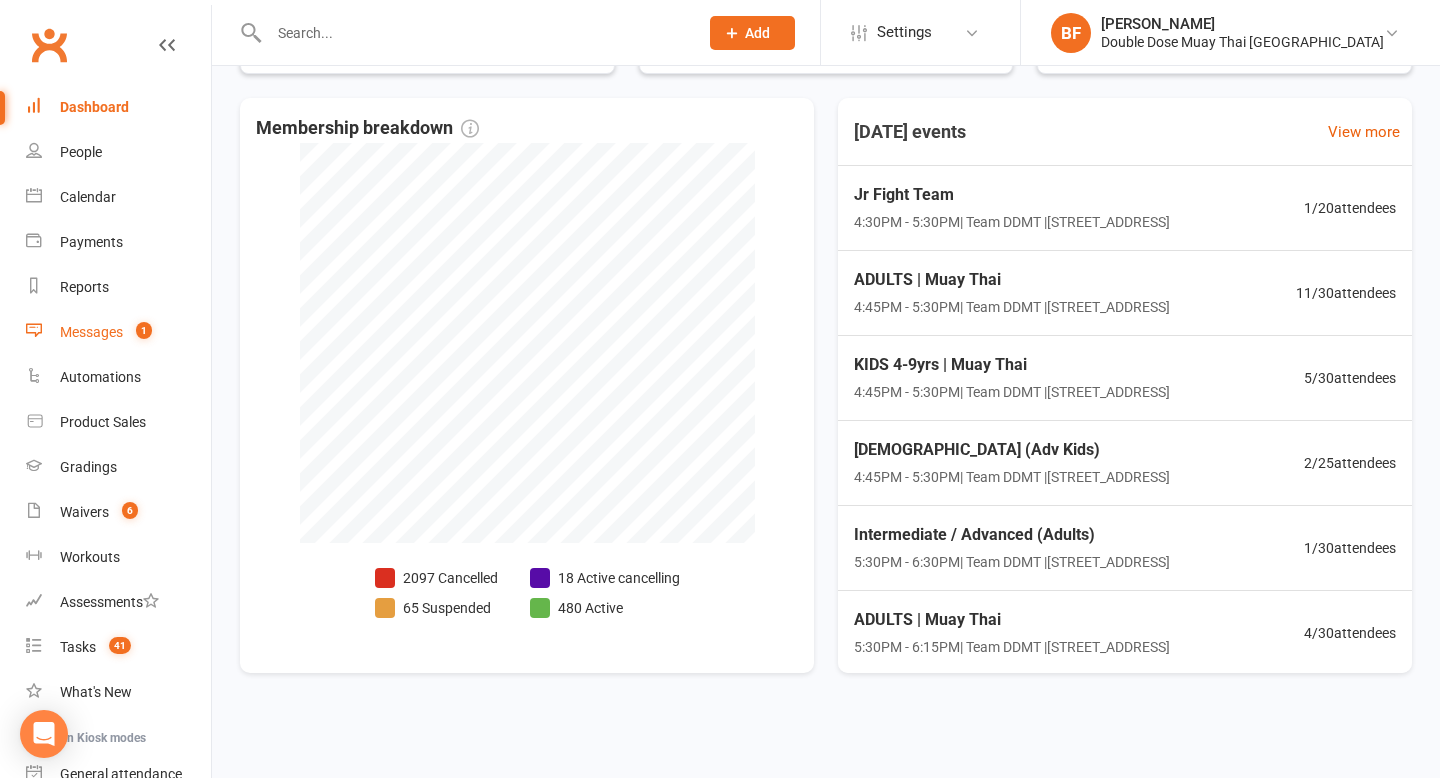 click on "Messages   1" at bounding box center (118, 332) 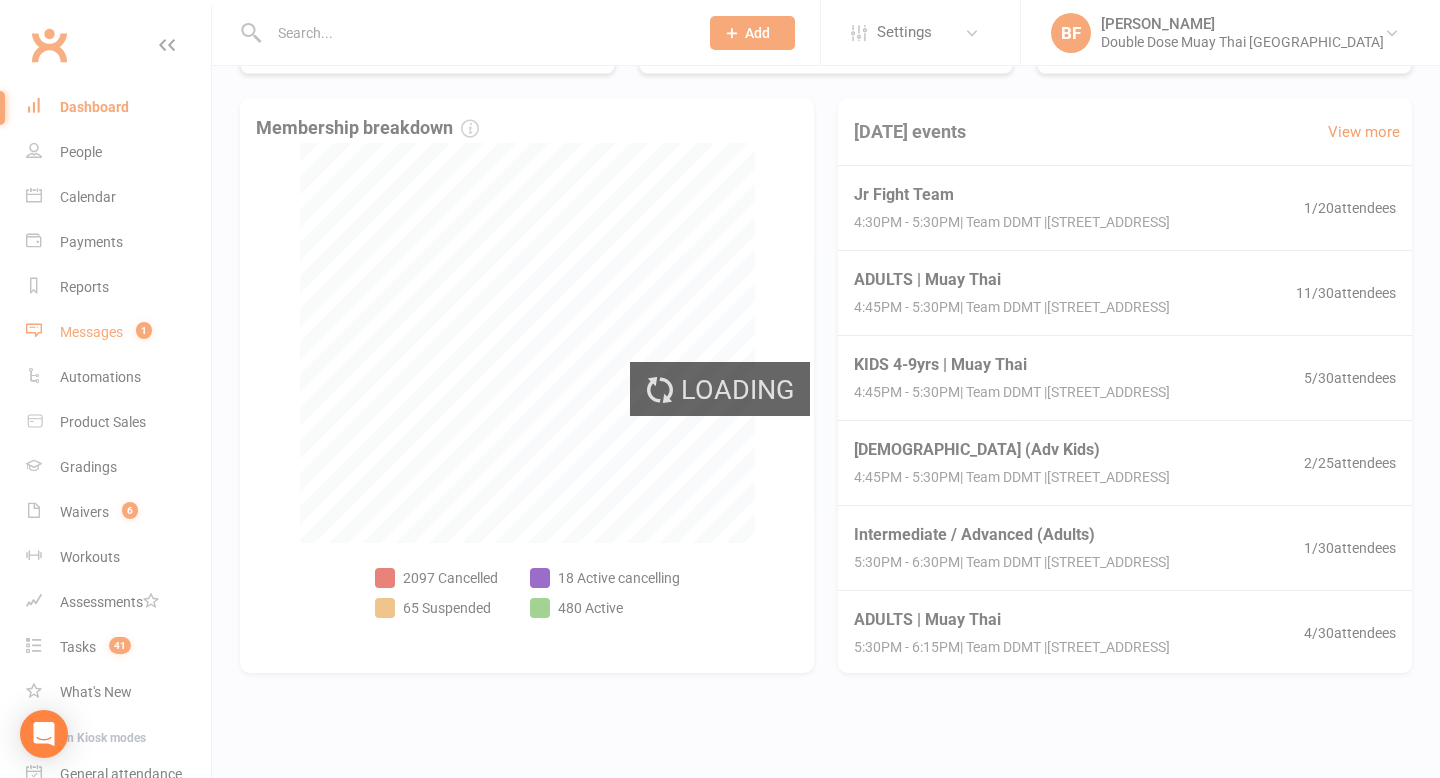 scroll, scrollTop: 0, scrollLeft: 0, axis: both 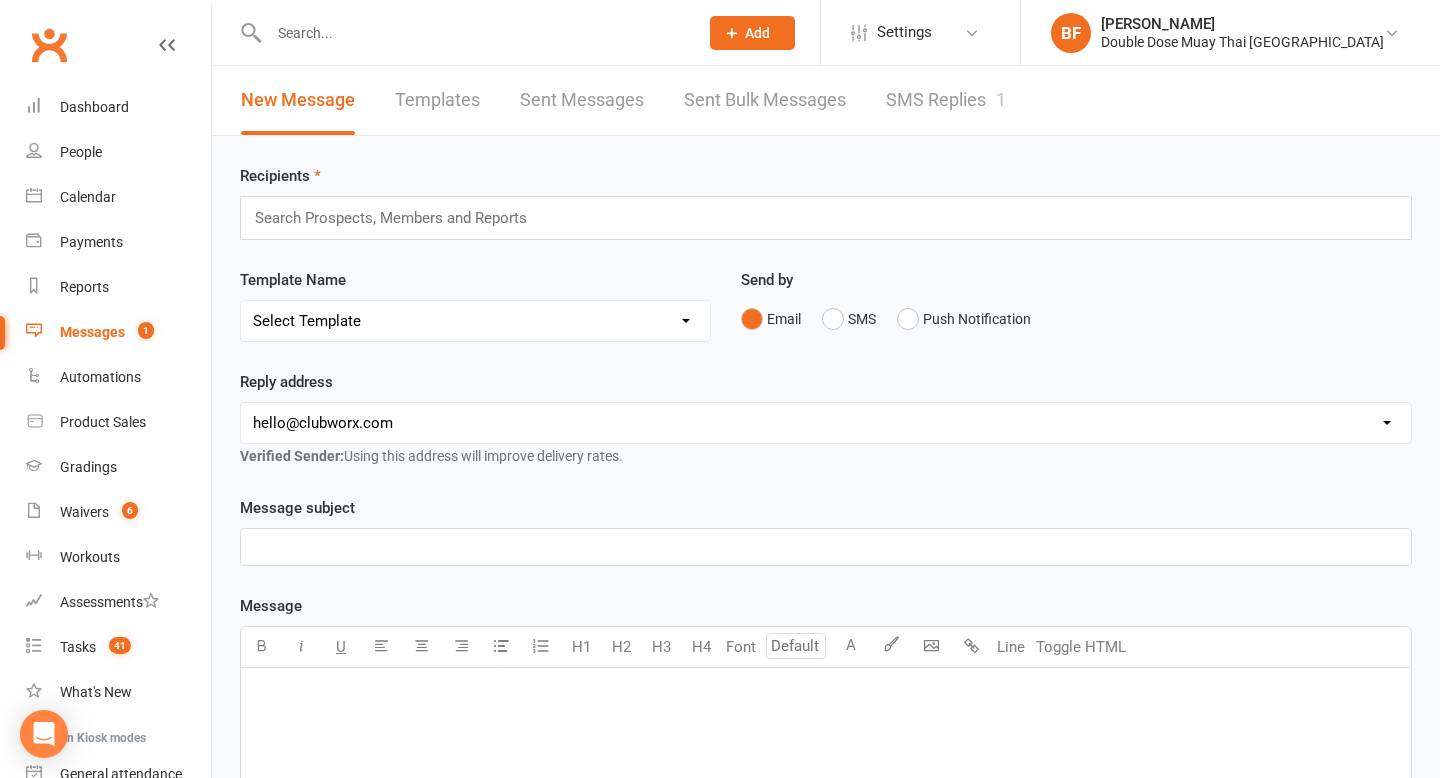 click on "SMS Replies  1" at bounding box center [946, 100] 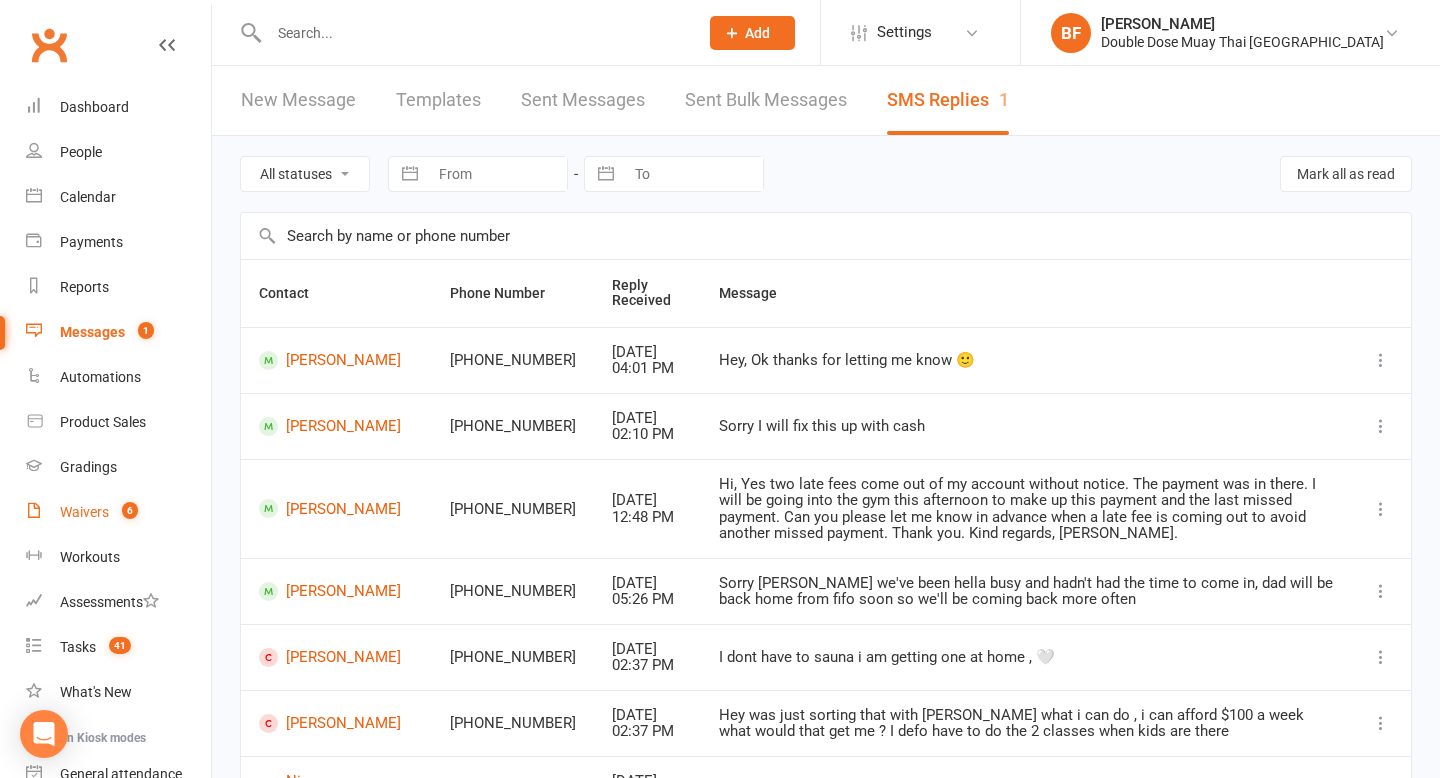 click on "Waivers   6" at bounding box center [118, 512] 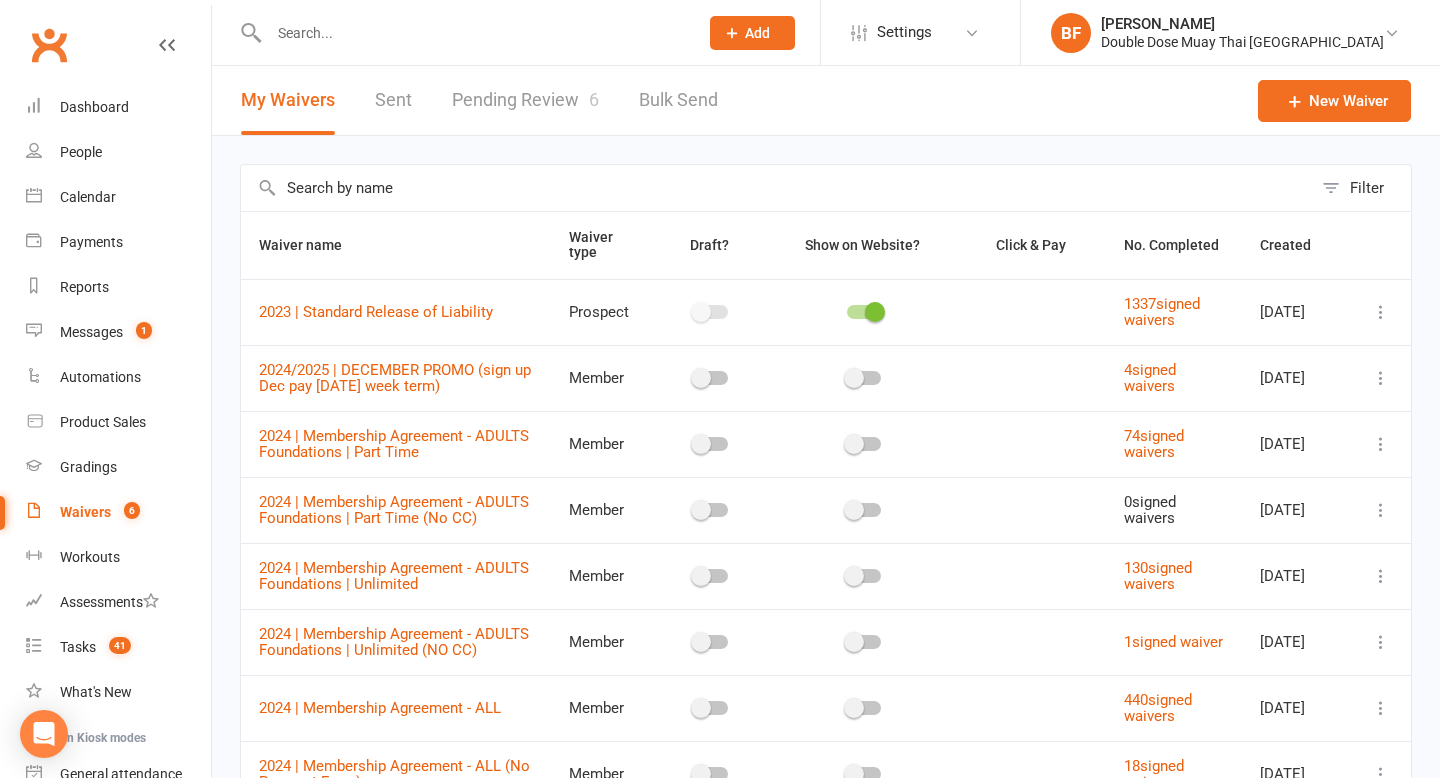 click on "Pending Review 6" at bounding box center (525, 100) 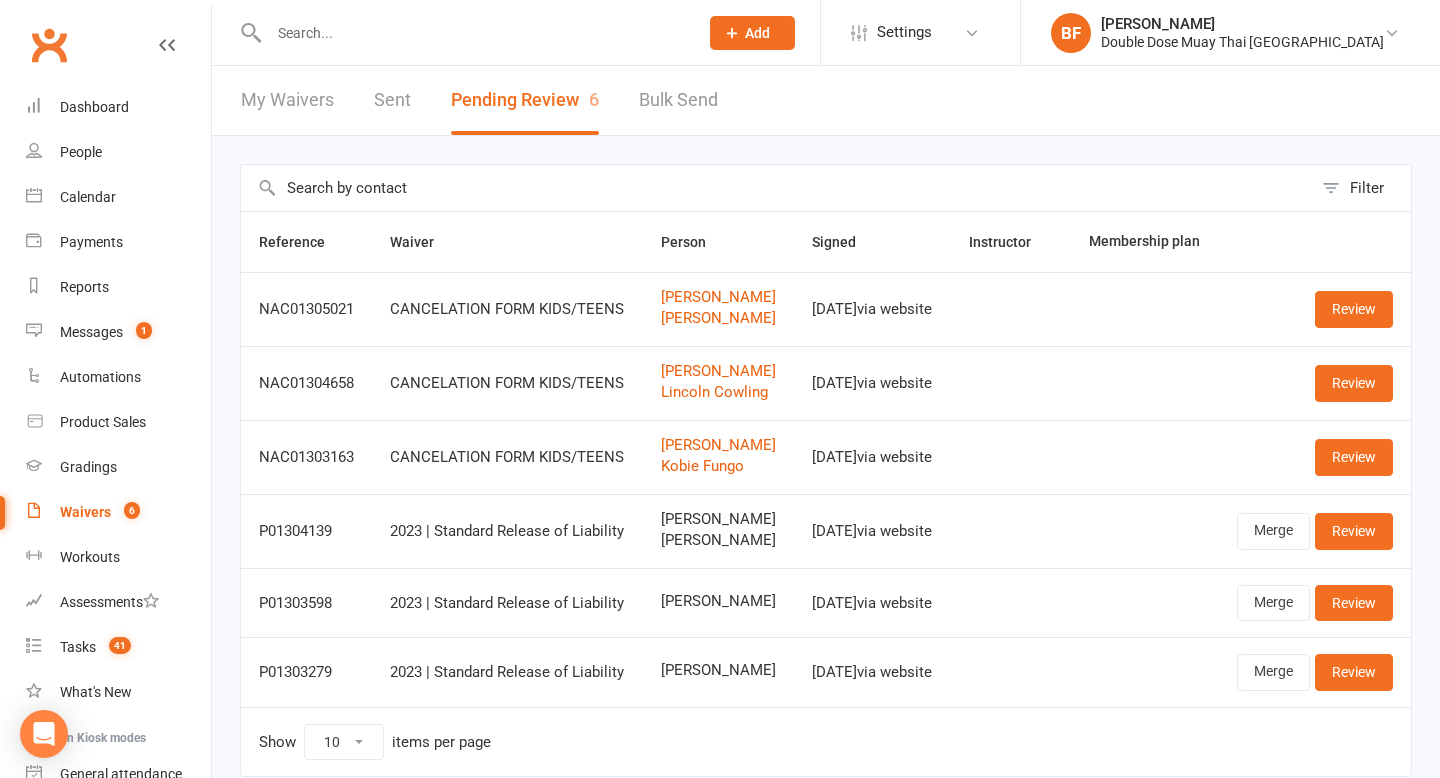 click at bounding box center [473, 33] 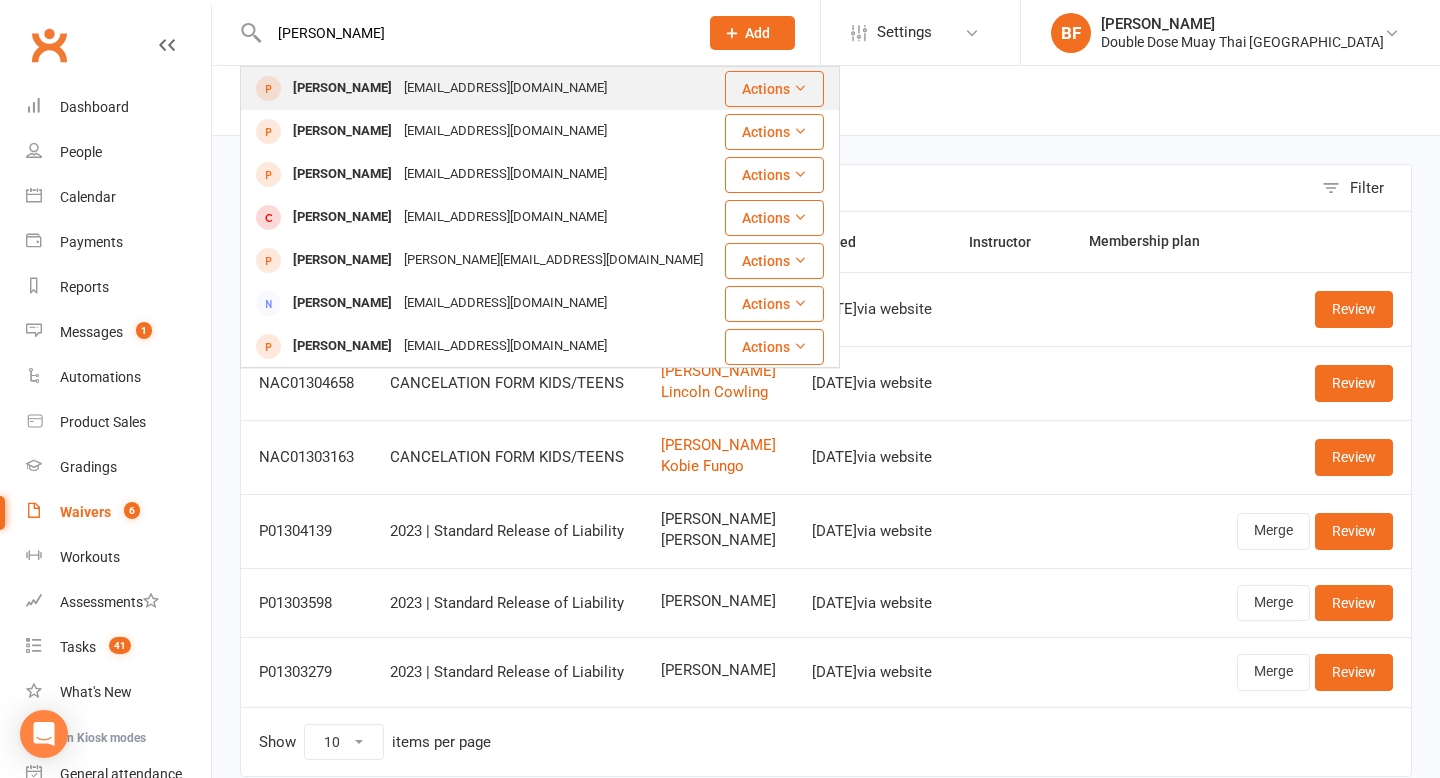 type on "[PERSON_NAME]" 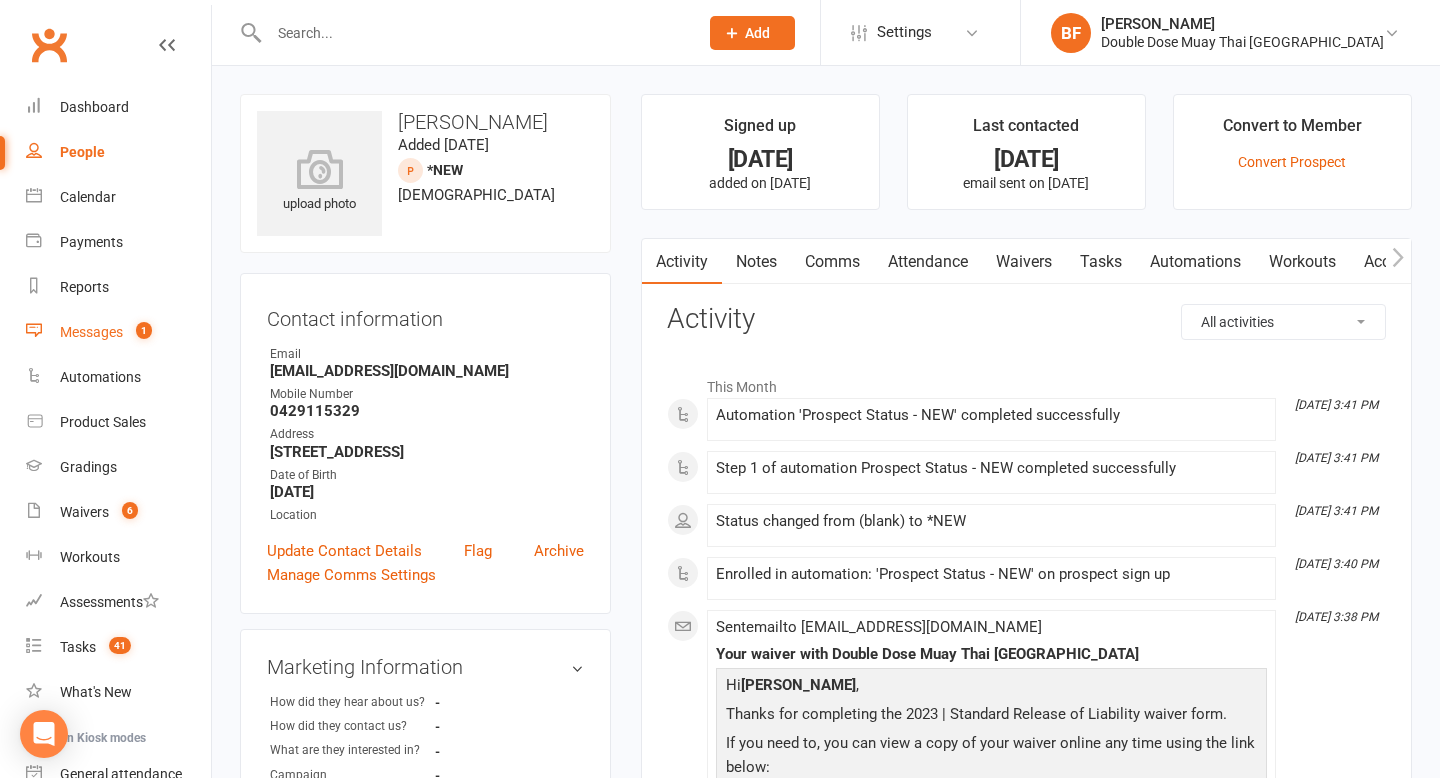 click on "Messages   1" at bounding box center (118, 332) 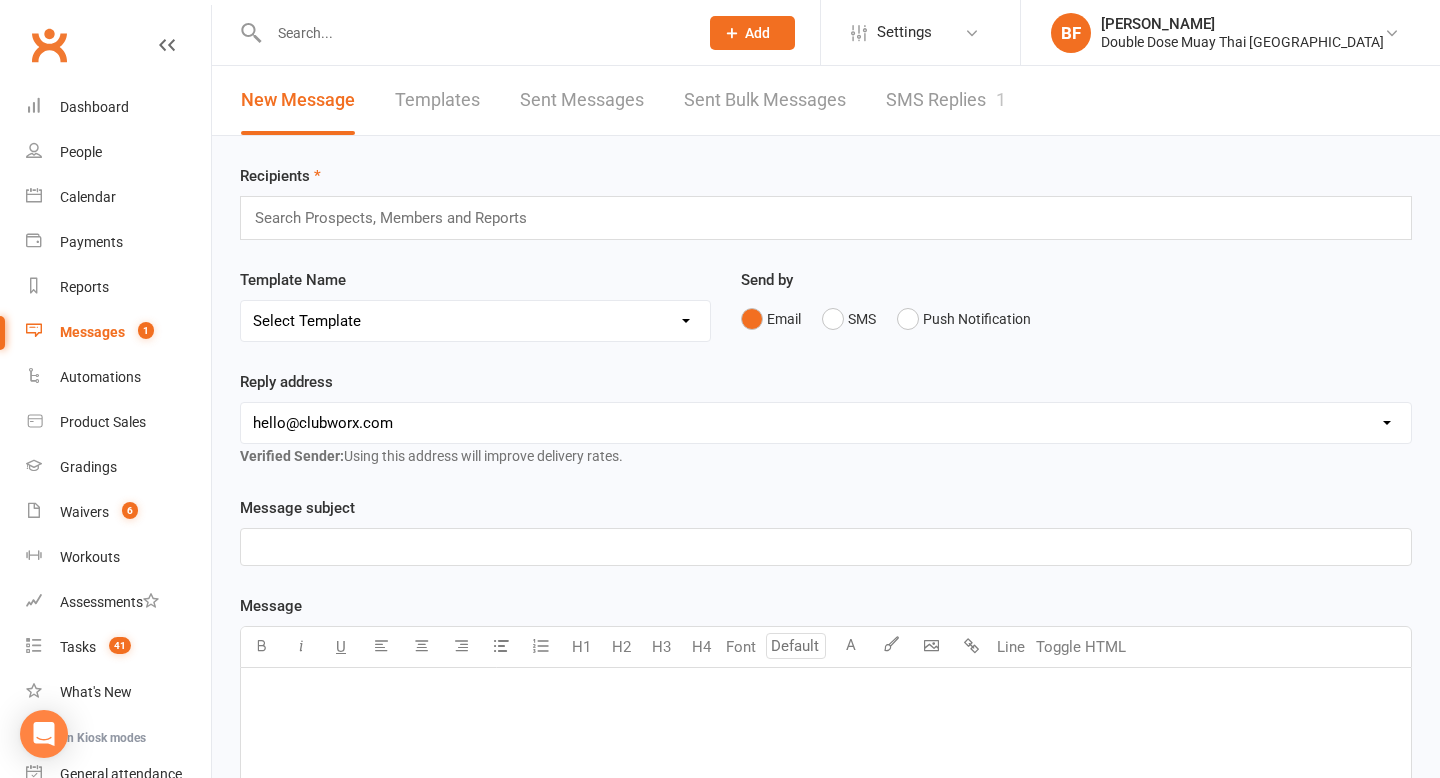 click on "SMS Replies  1" at bounding box center [946, 100] 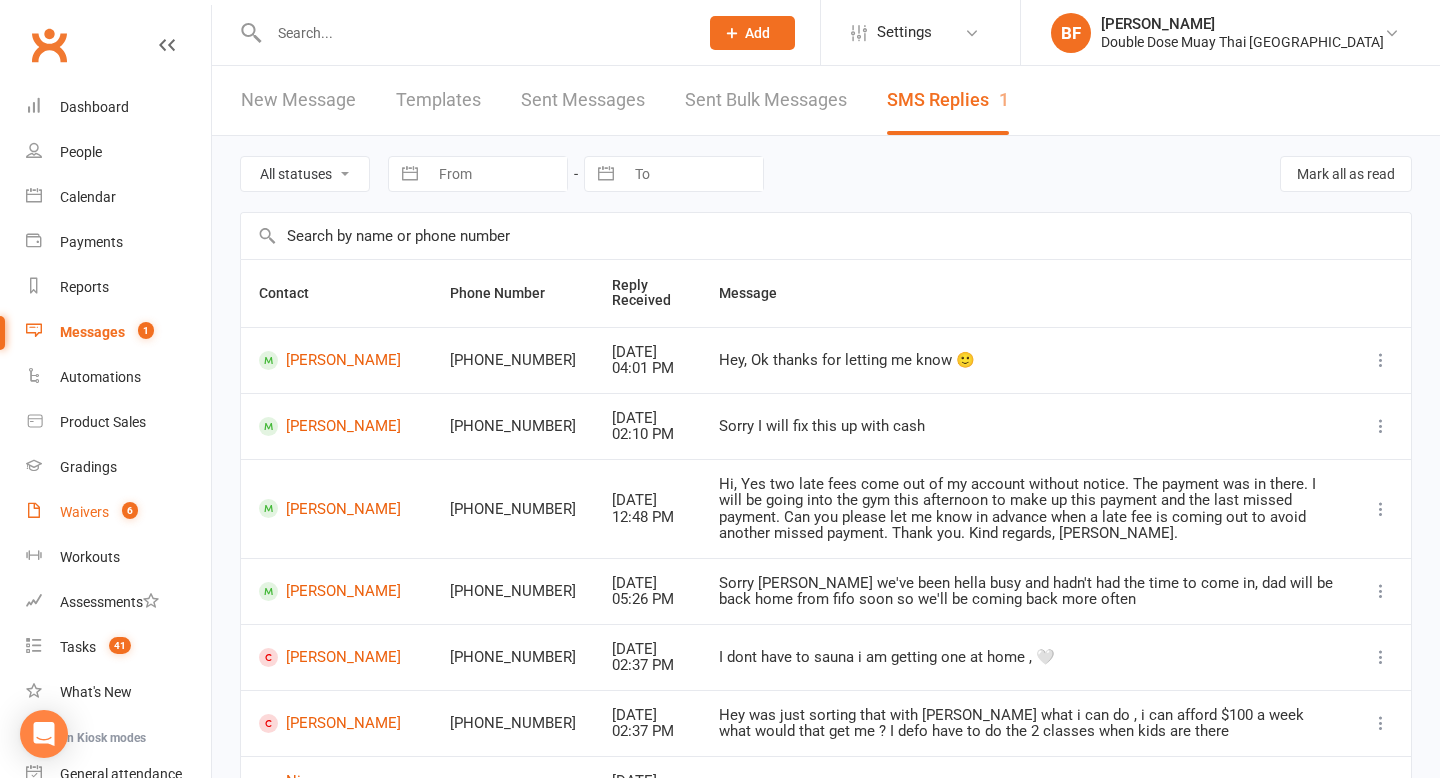 click on "Waivers   6" at bounding box center [118, 512] 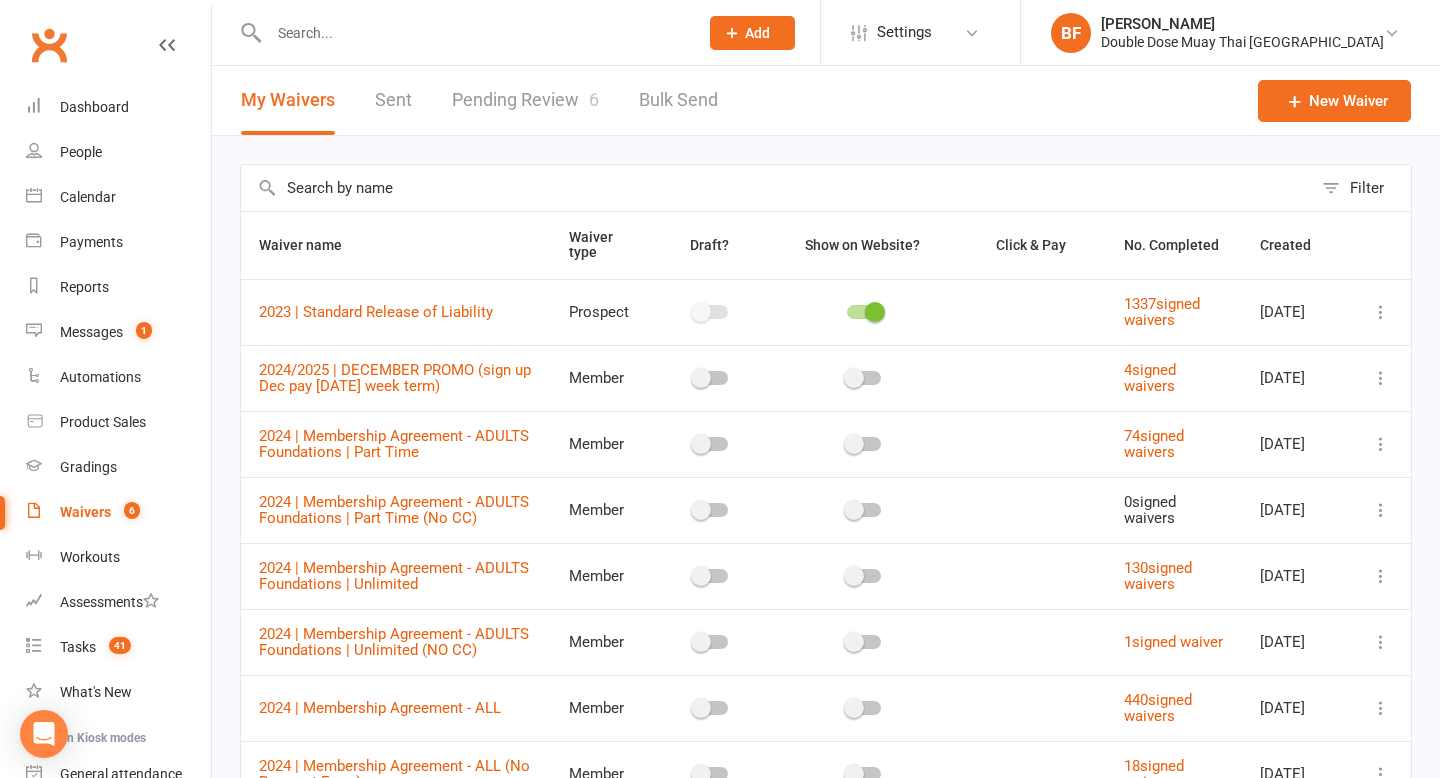 click on "Pending Review 6" at bounding box center (525, 100) 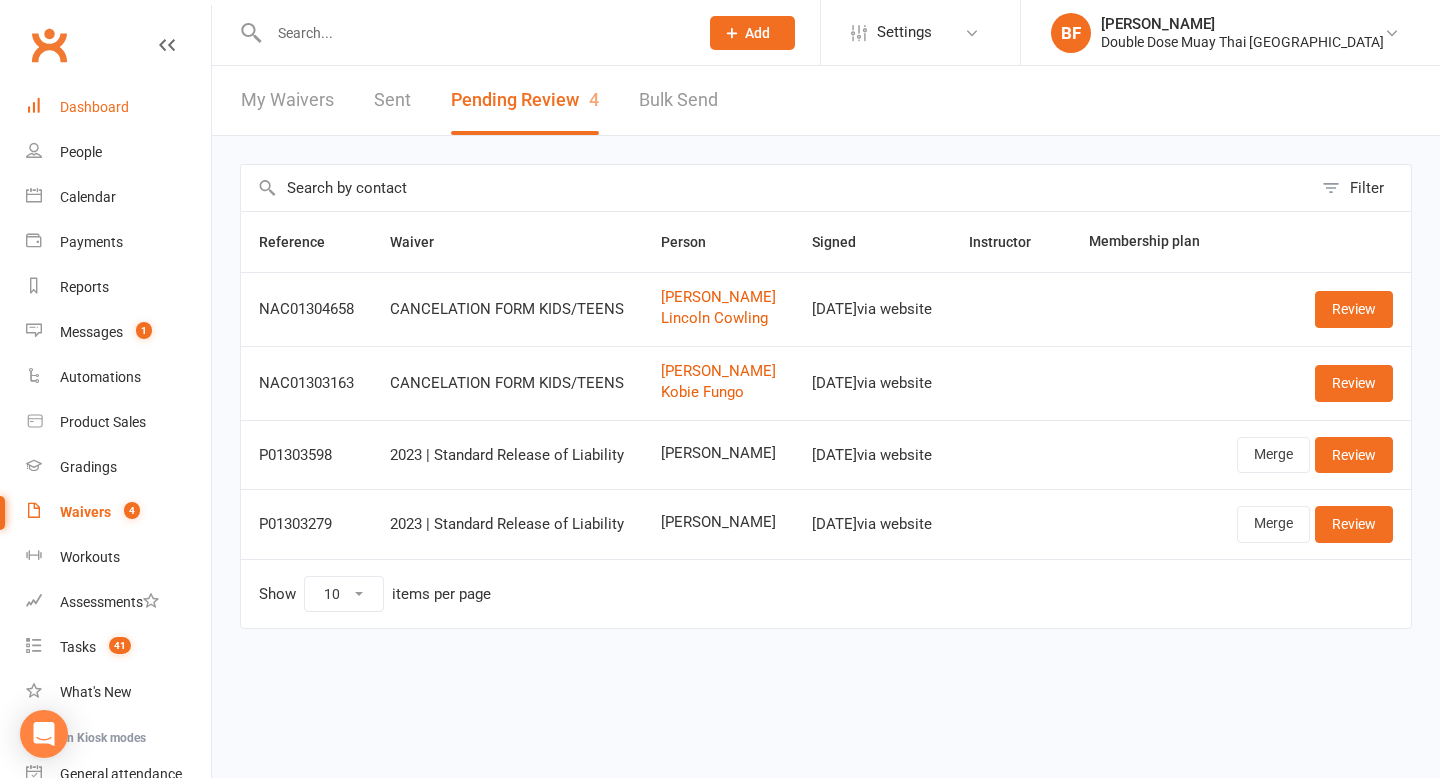 click on "Dashboard" at bounding box center (118, 107) 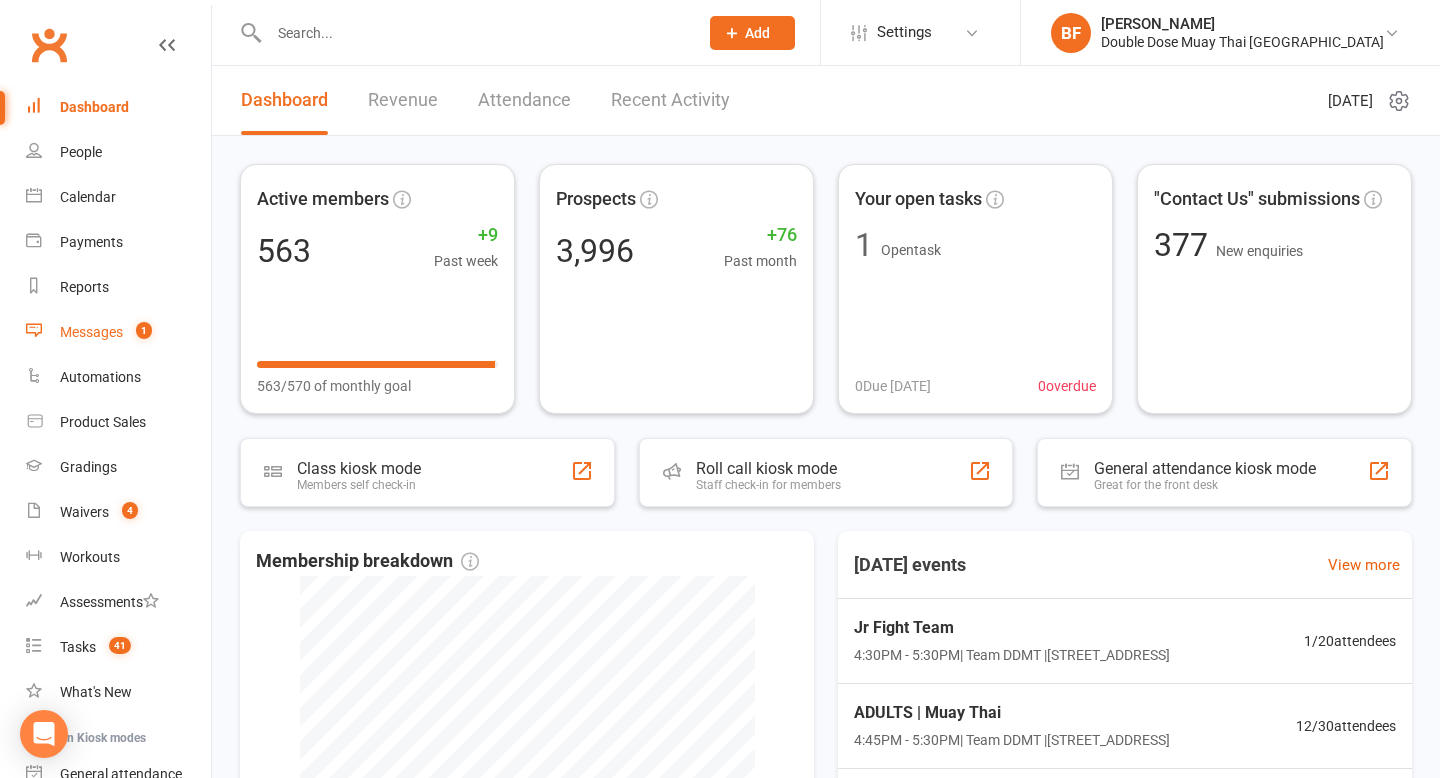 click on "Messages" at bounding box center [91, 332] 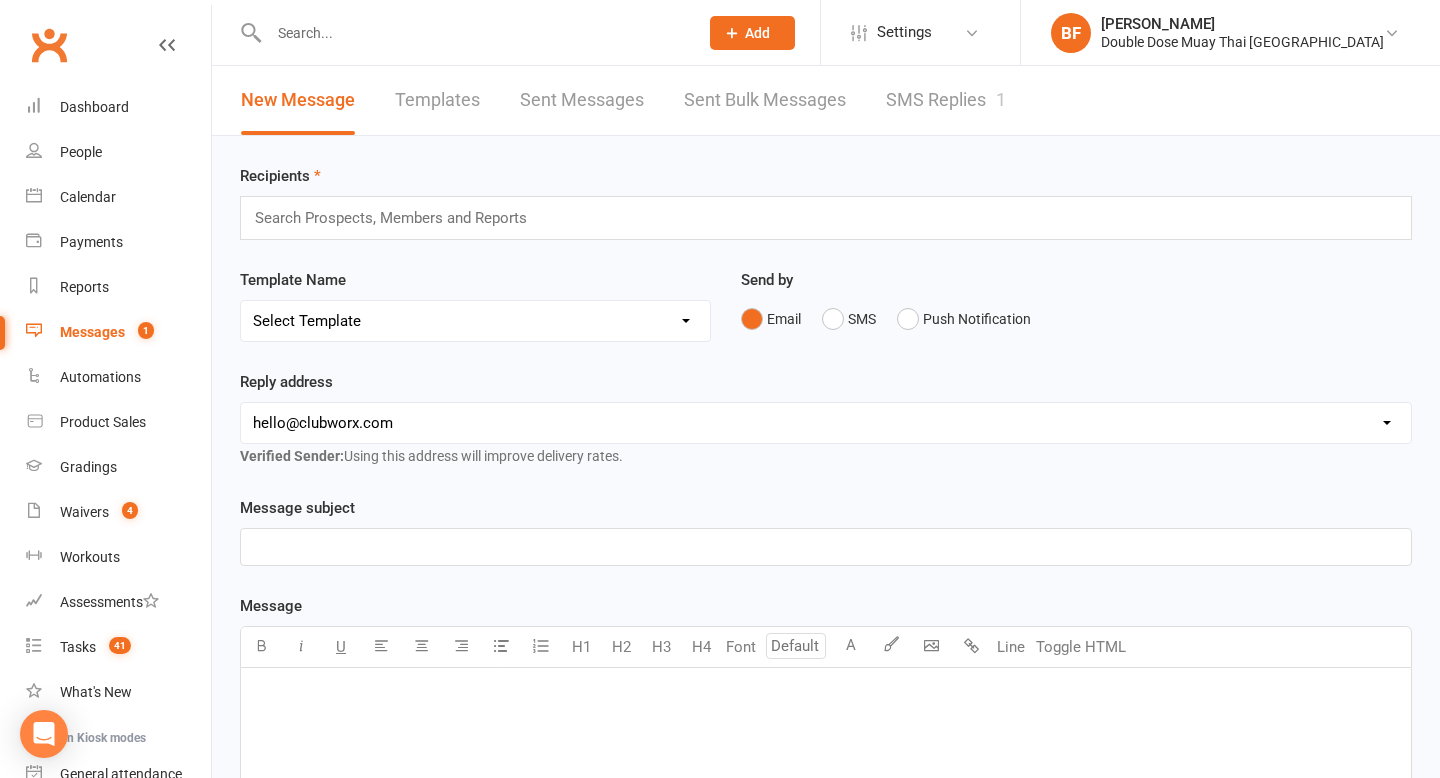 click on "SMS Replies  1" at bounding box center (946, 100) 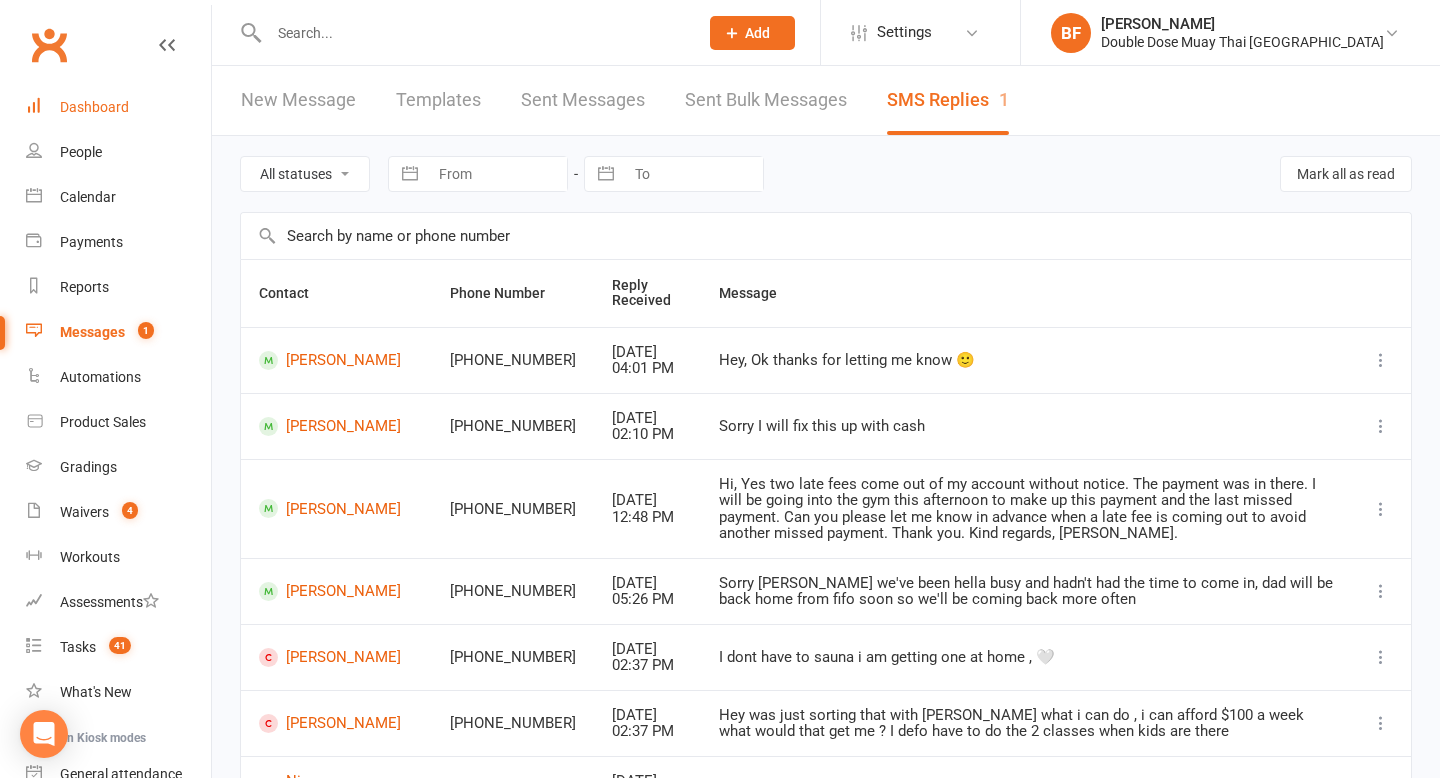 click on "Dashboard" at bounding box center [94, 107] 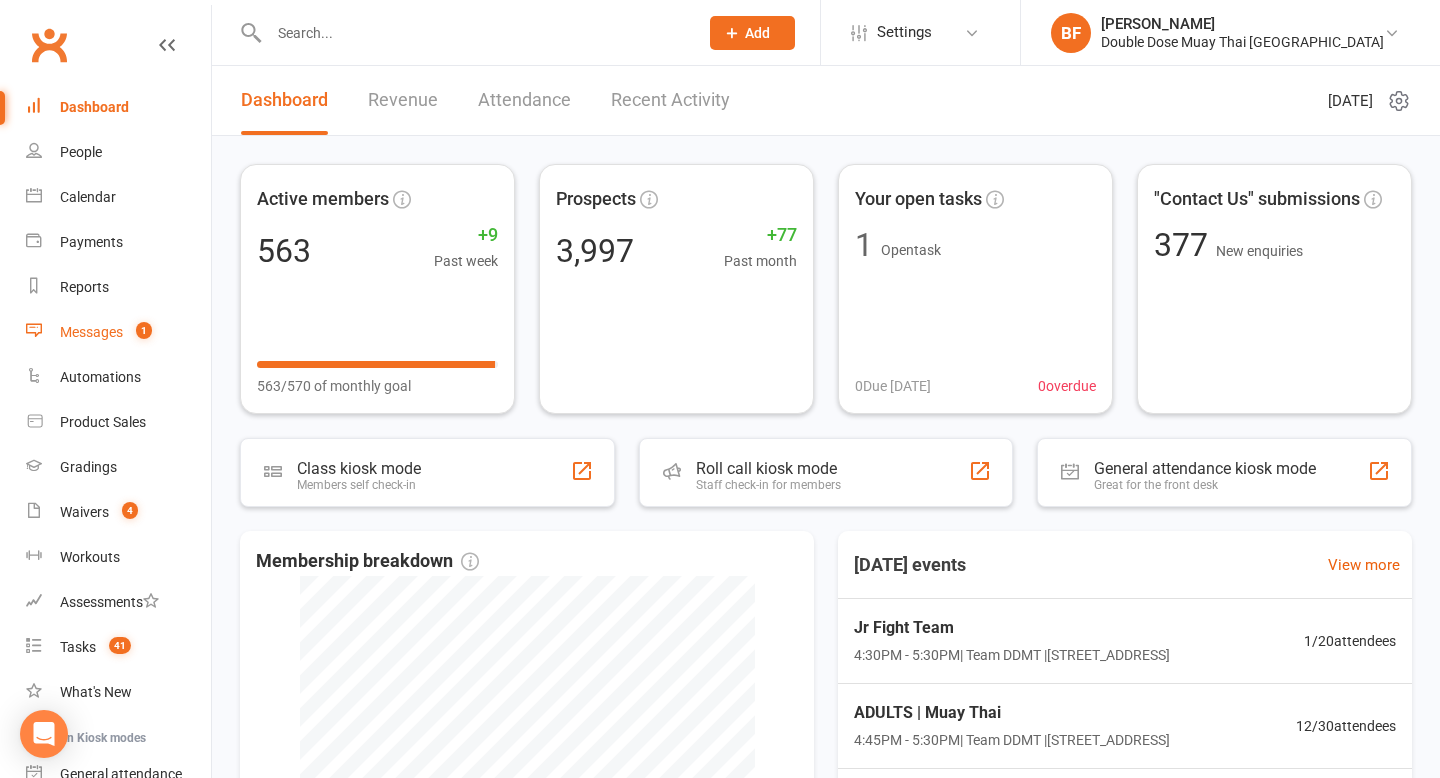 click on "Messages" at bounding box center (91, 332) 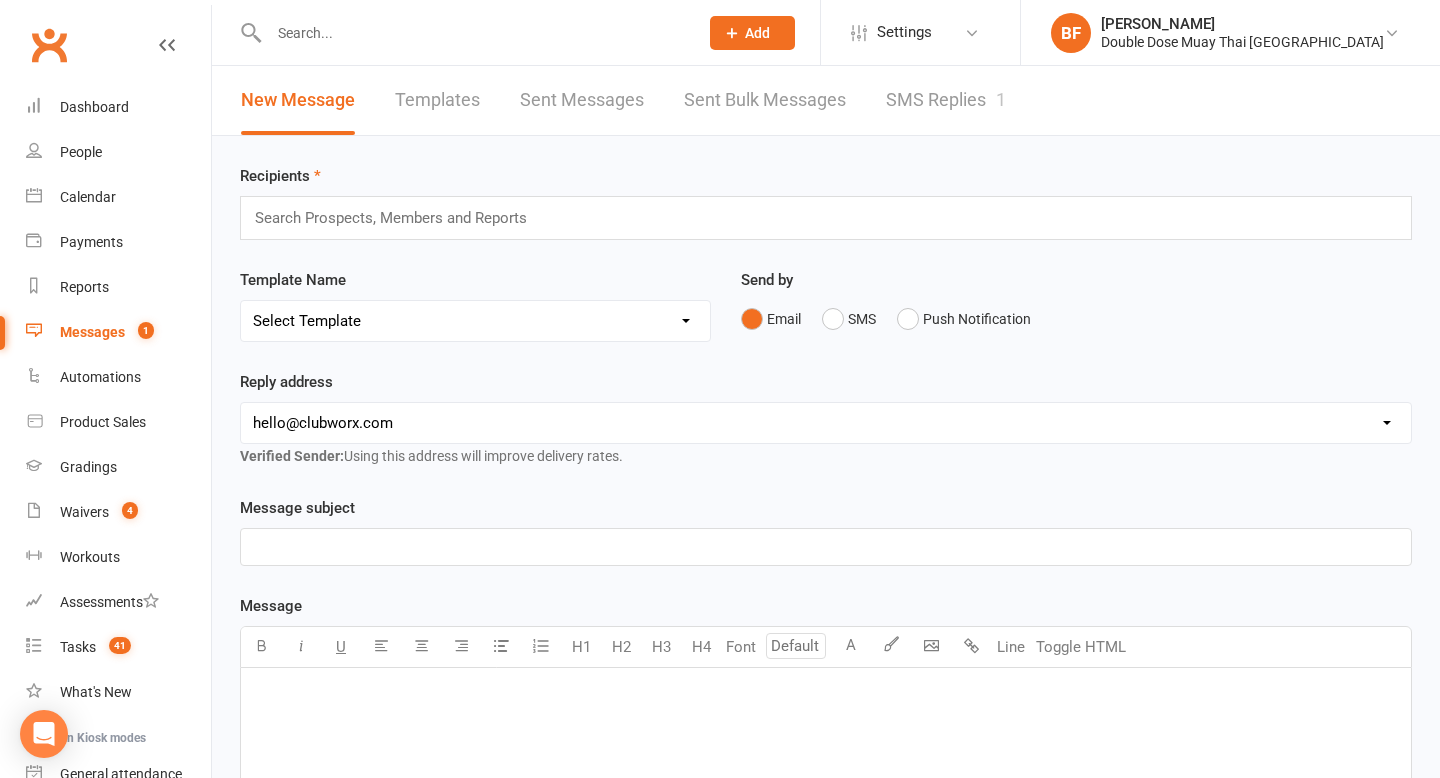 click on "SMS Replies  1" at bounding box center (946, 100) 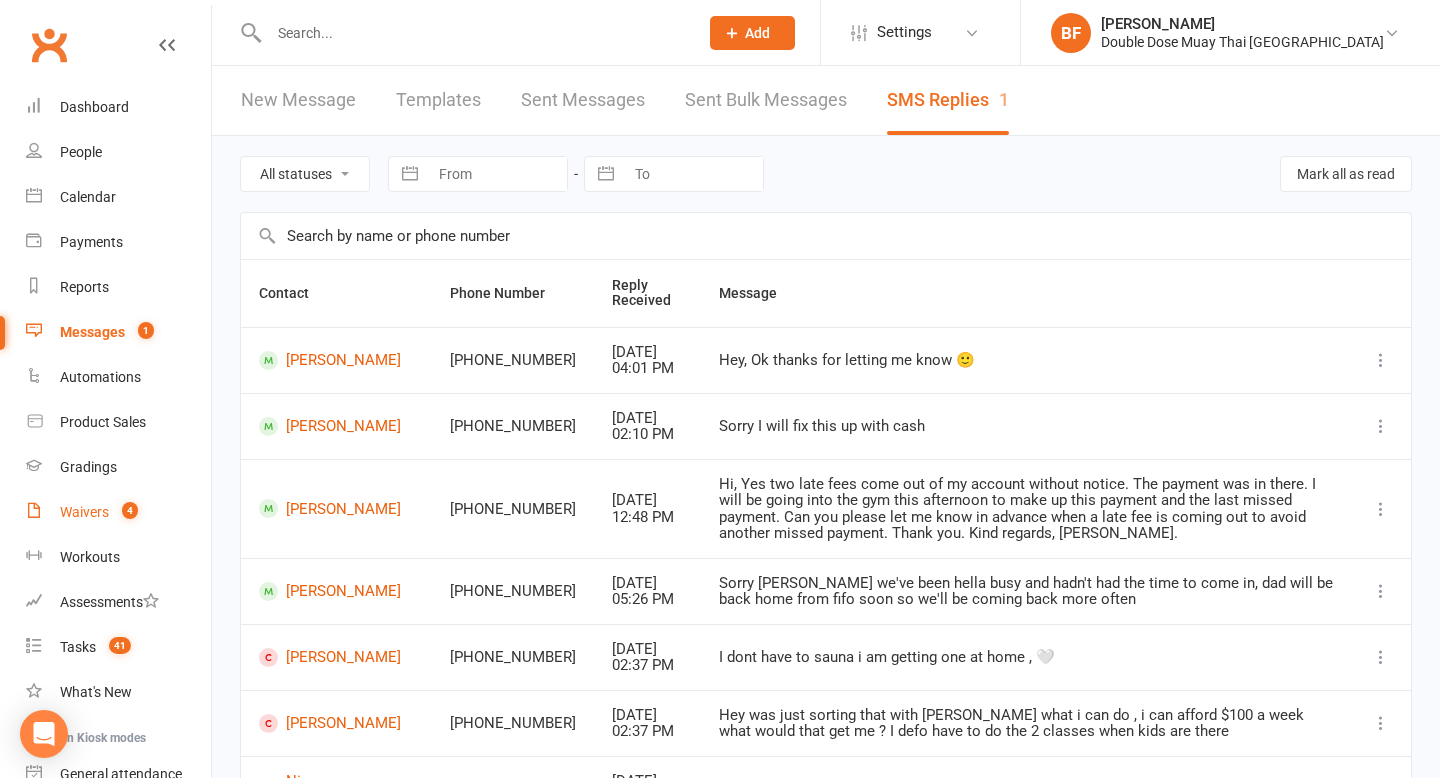 click on "Waivers   4" at bounding box center [118, 512] 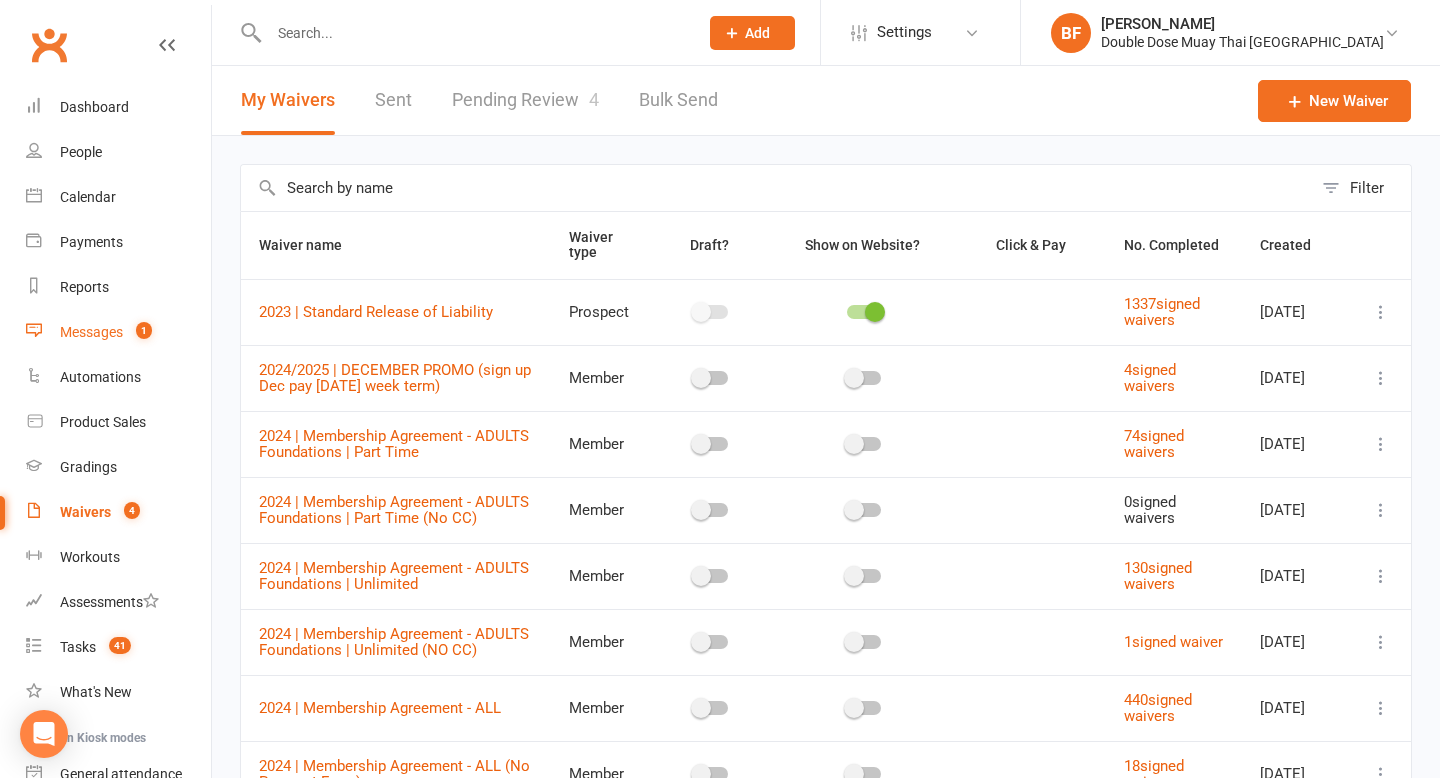 click on "Messages" at bounding box center (91, 332) 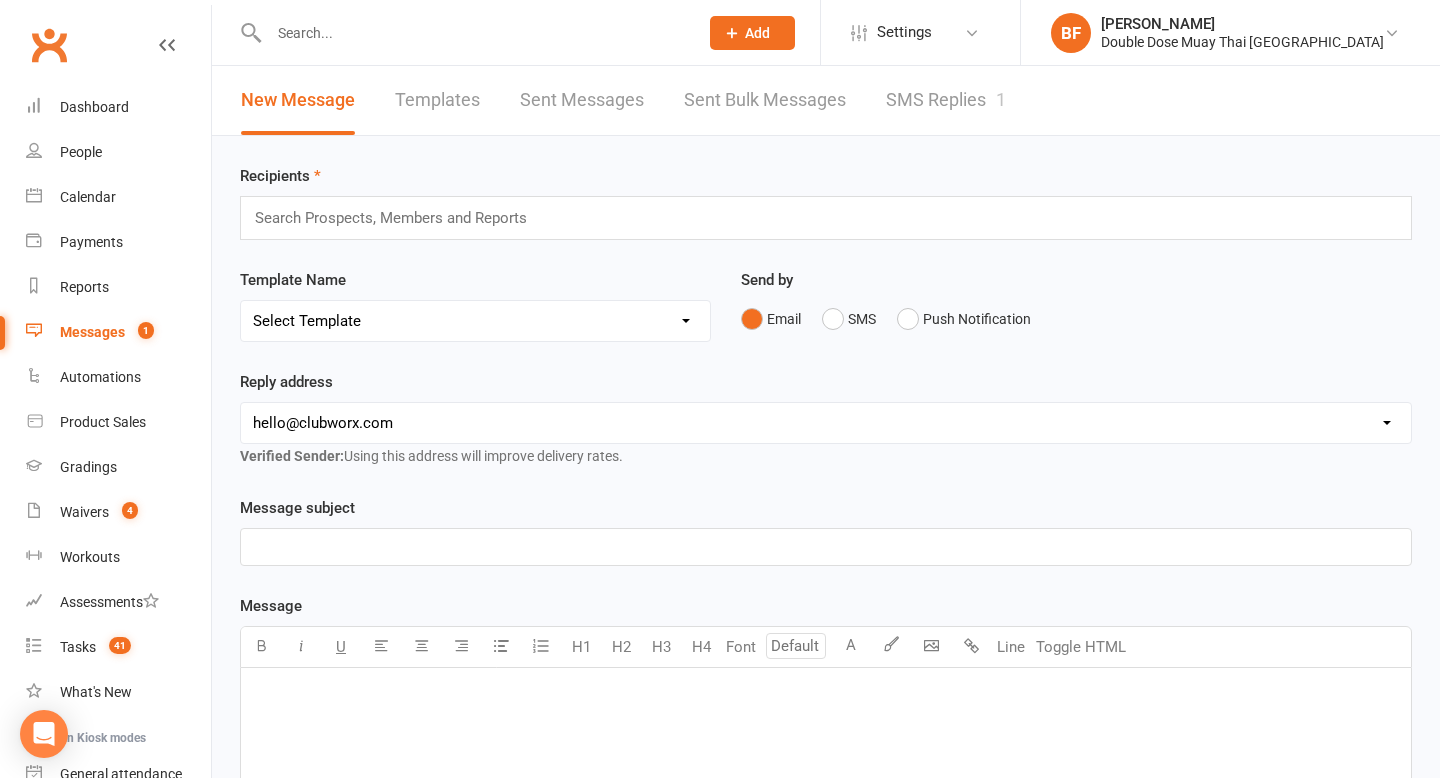 click on "SMS Replies  1" at bounding box center [946, 100] 